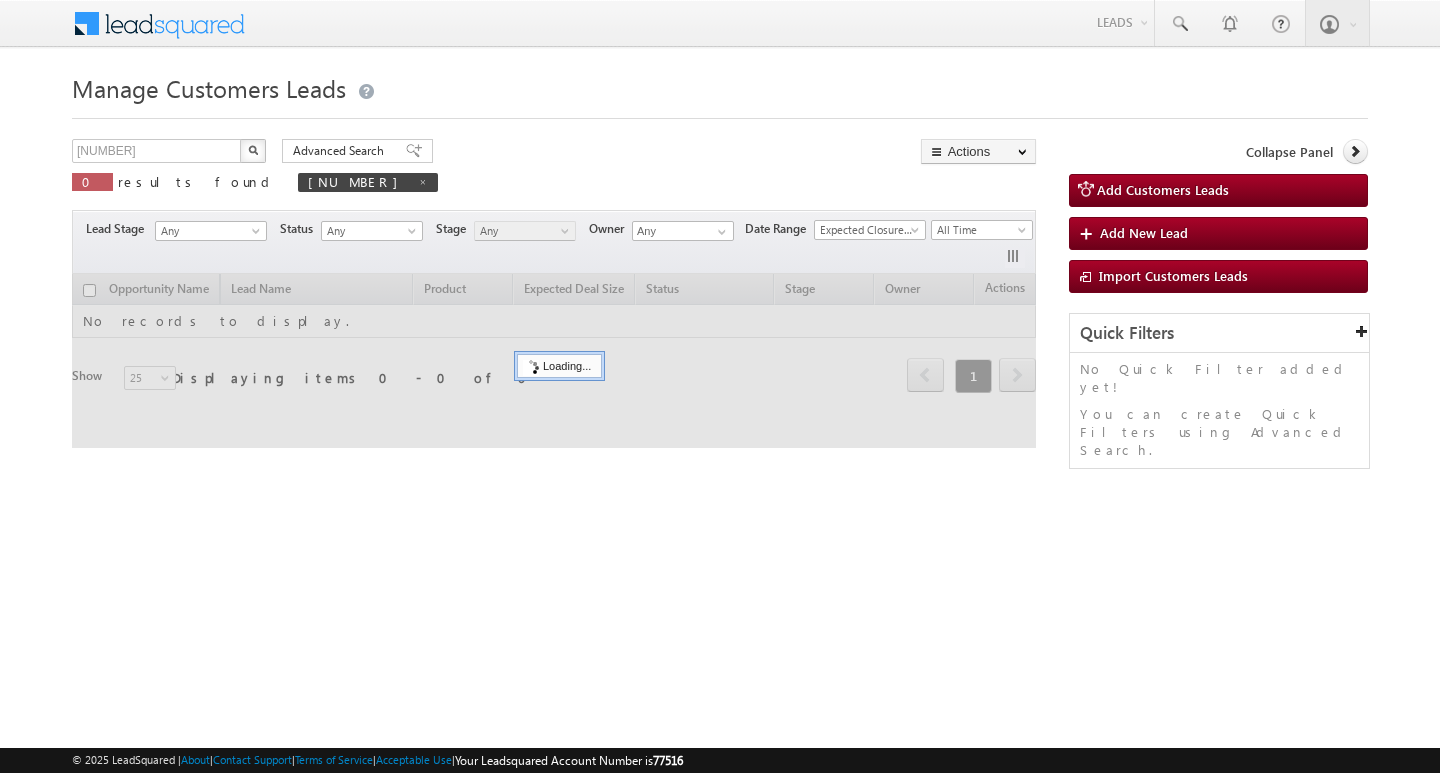 scroll, scrollTop: 0, scrollLeft: 0, axis: both 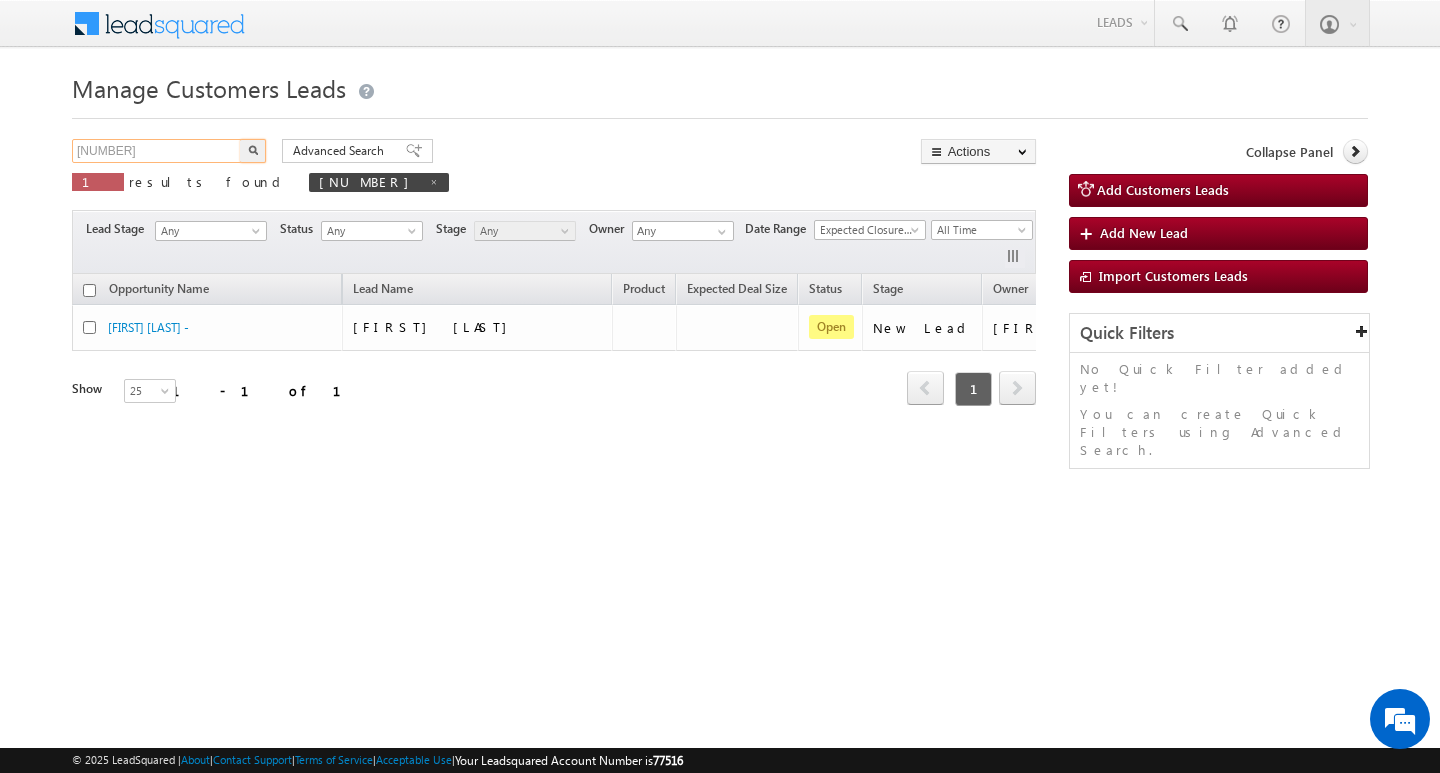 click on "556238" at bounding box center (157, 151) 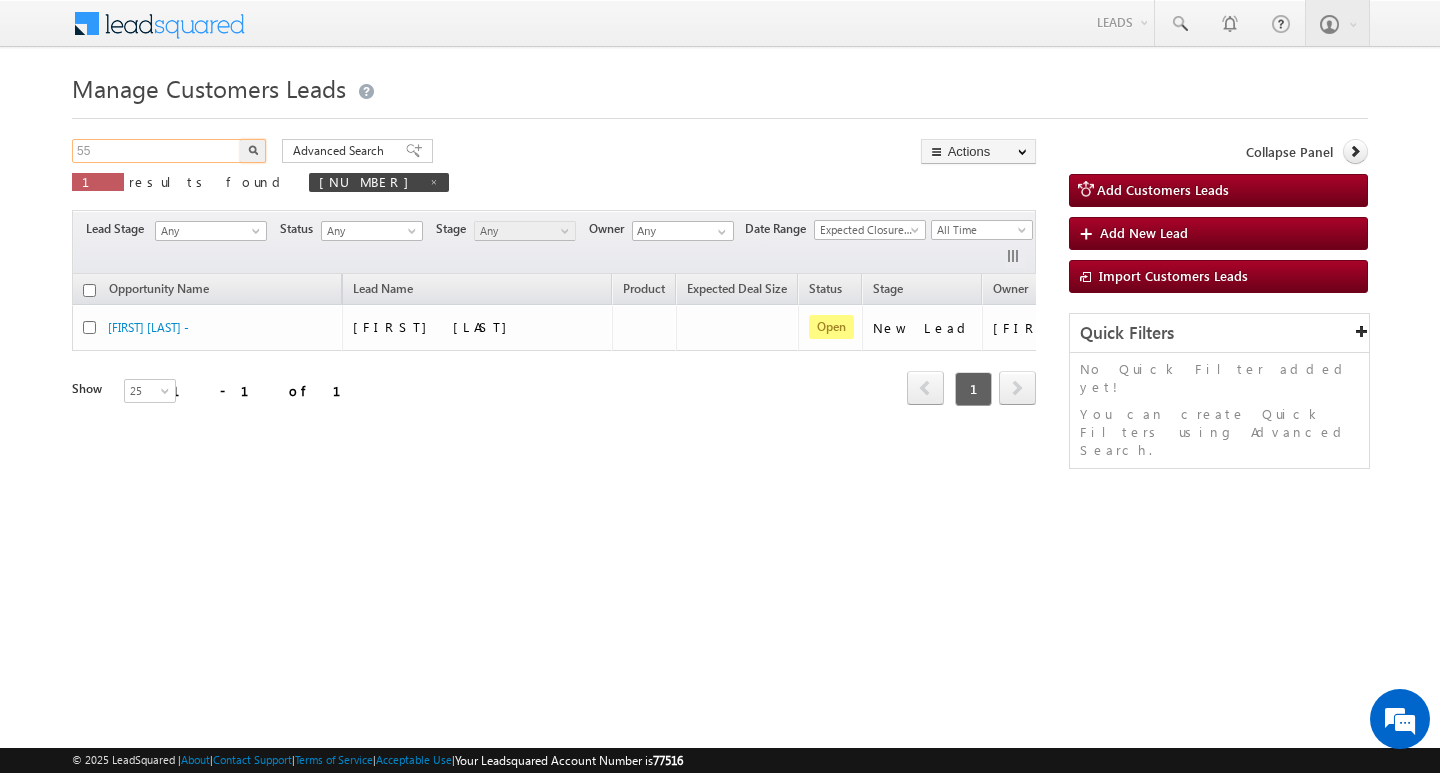type on "5" 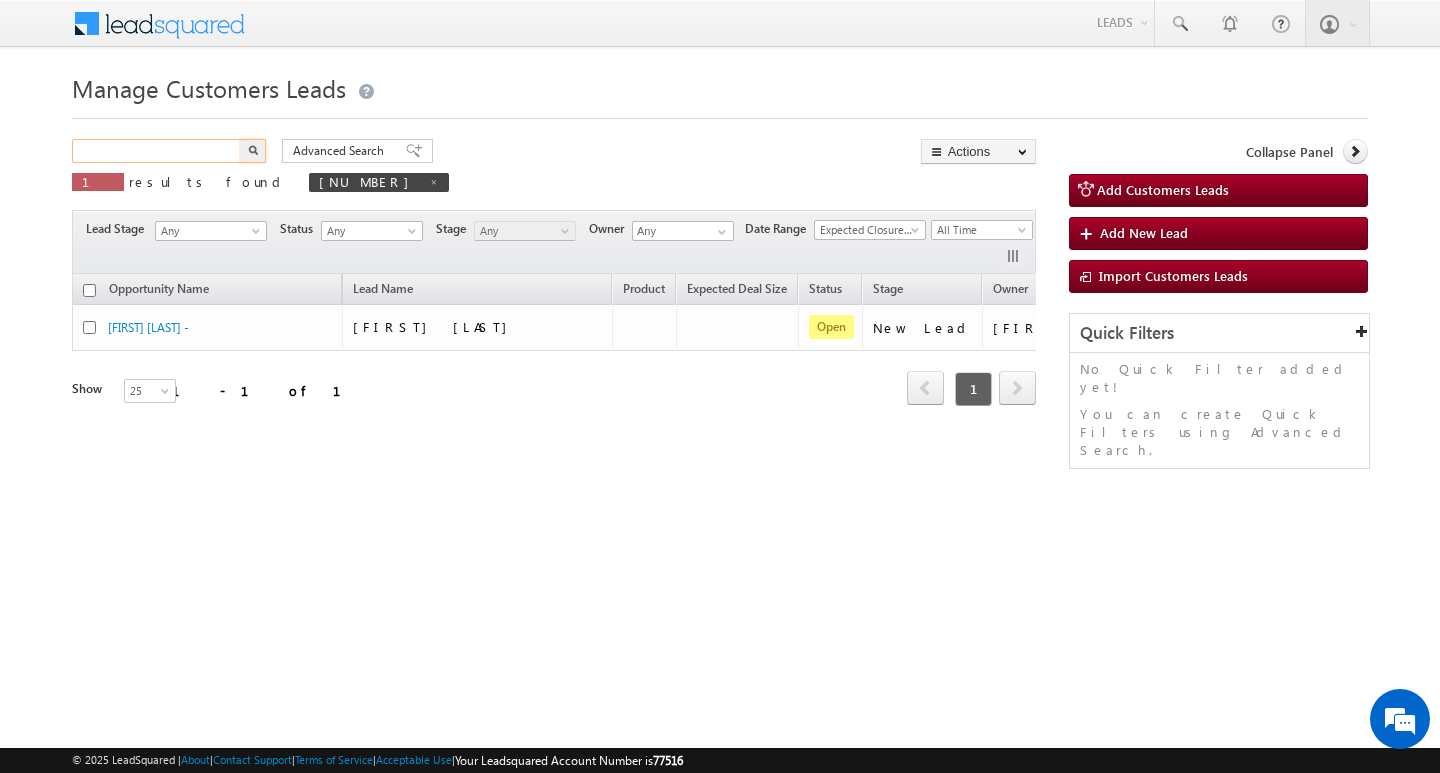 paste on "[NUMBER]" 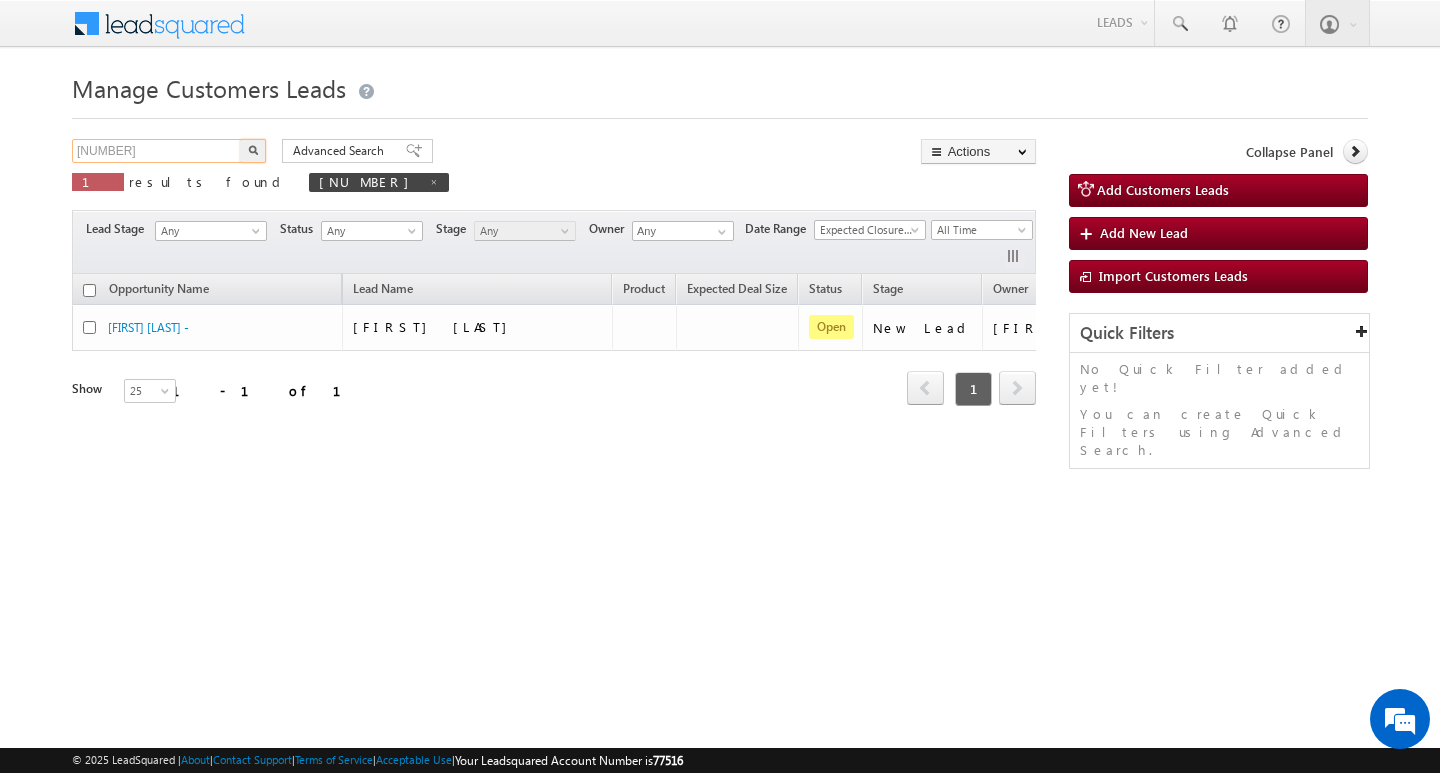 type on "[NUMBER]" 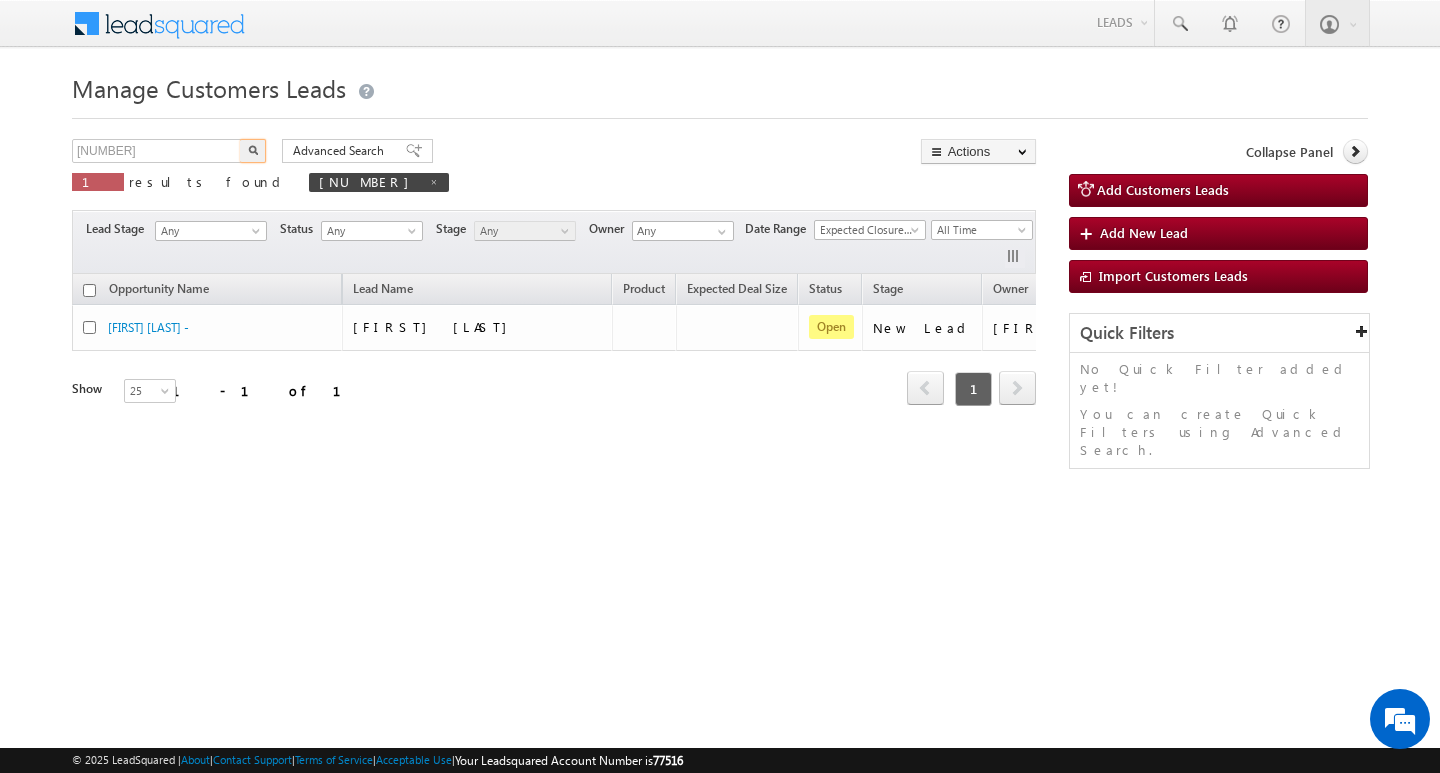 click at bounding box center (253, 150) 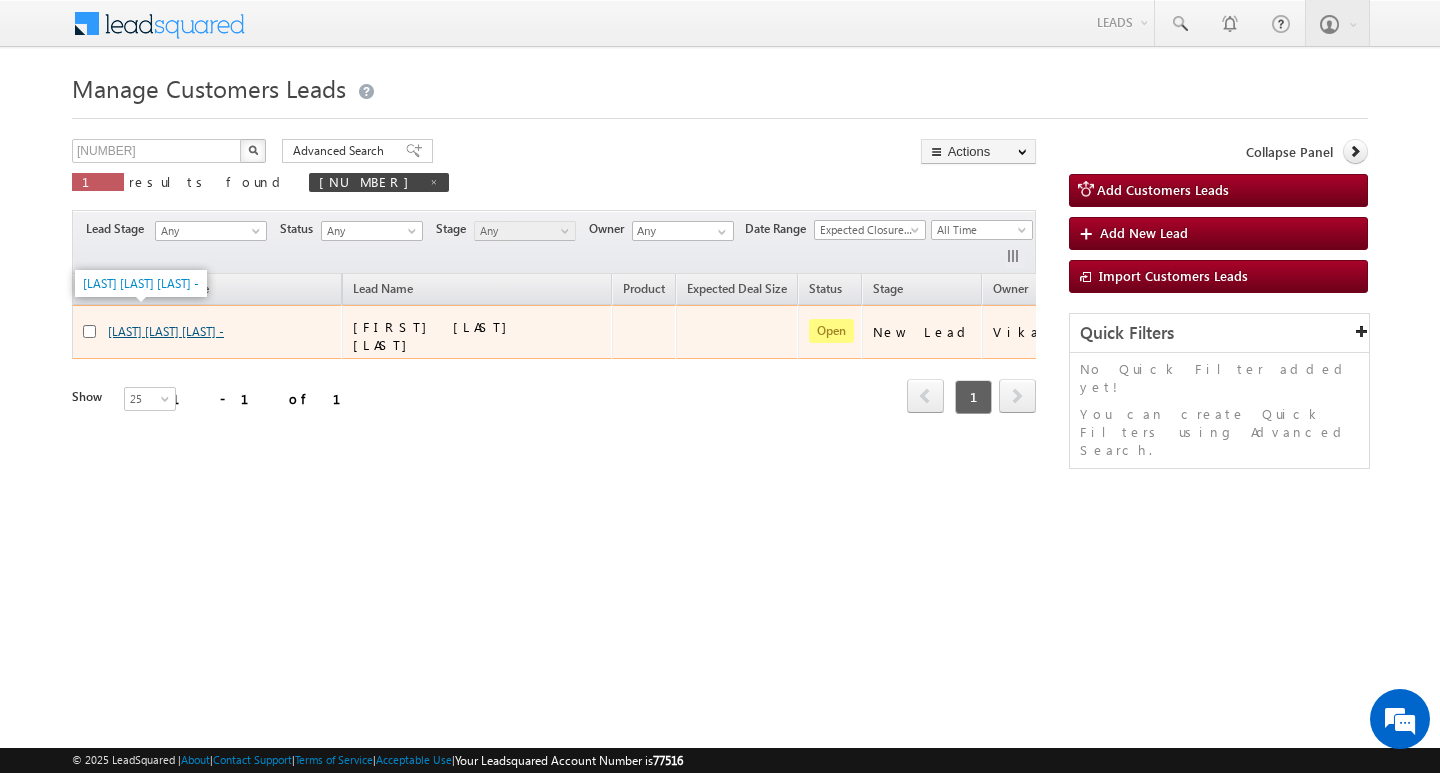 click on "[LAST] [LAST] [LAST] [LAST]  -" at bounding box center [166, 331] 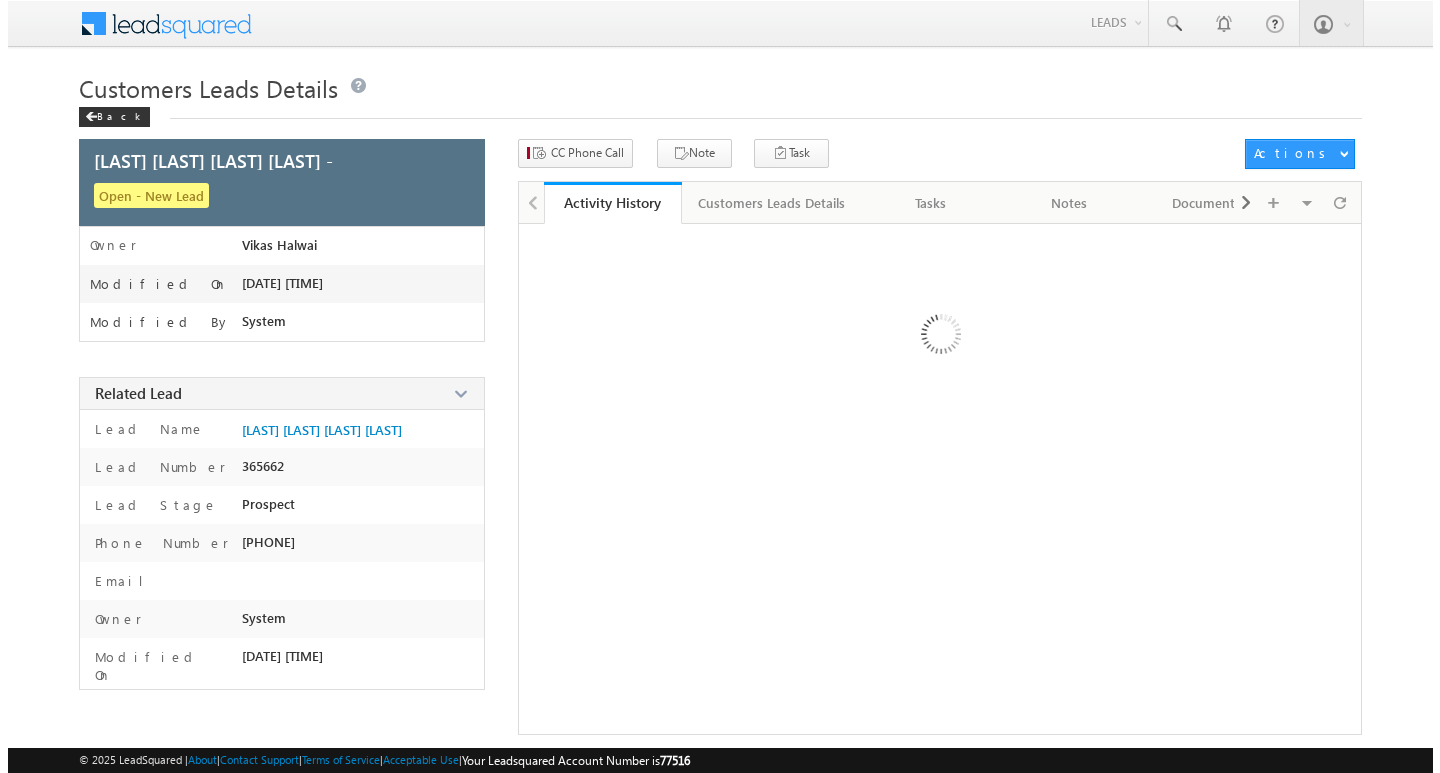 scroll, scrollTop: 0, scrollLeft: 0, axis: both 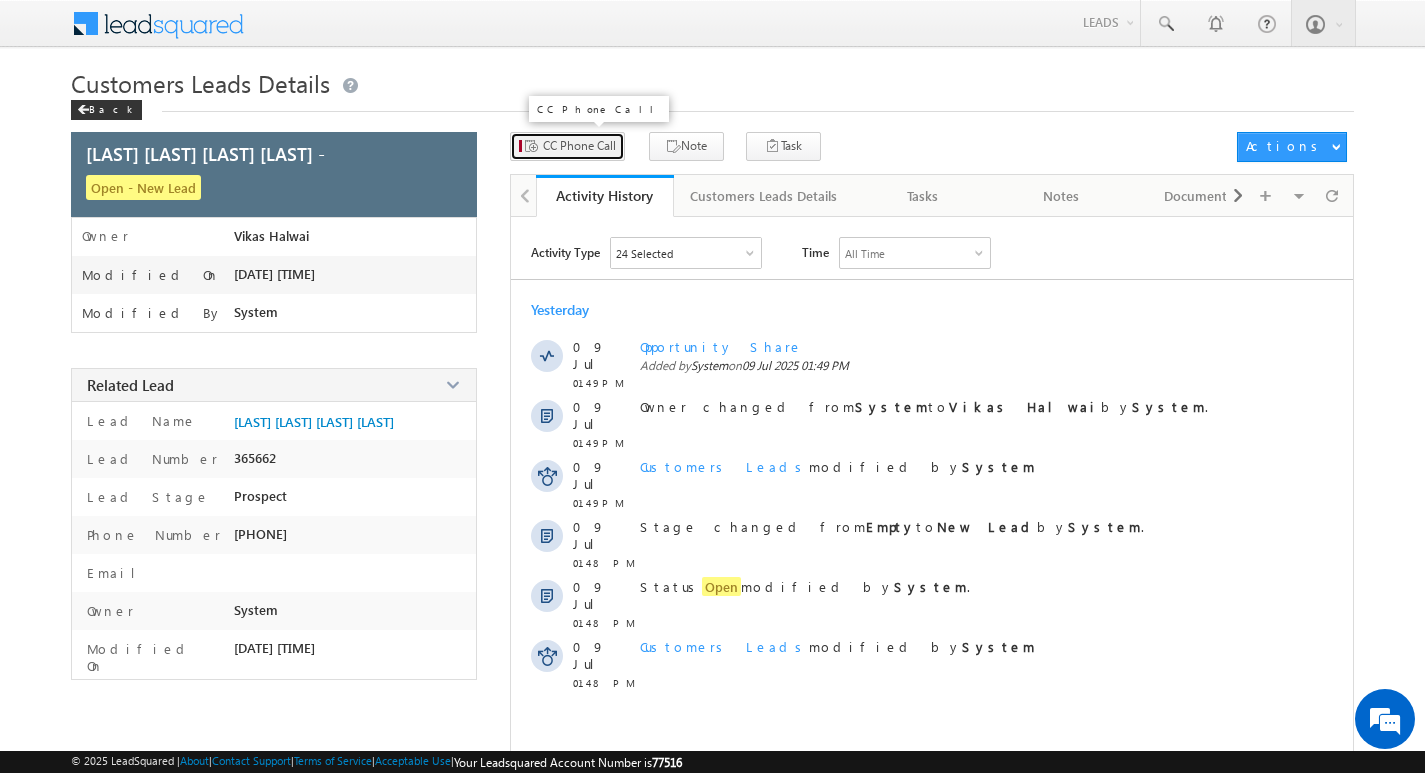 click on "CC Phone Call" at bounding box center (579, 146) 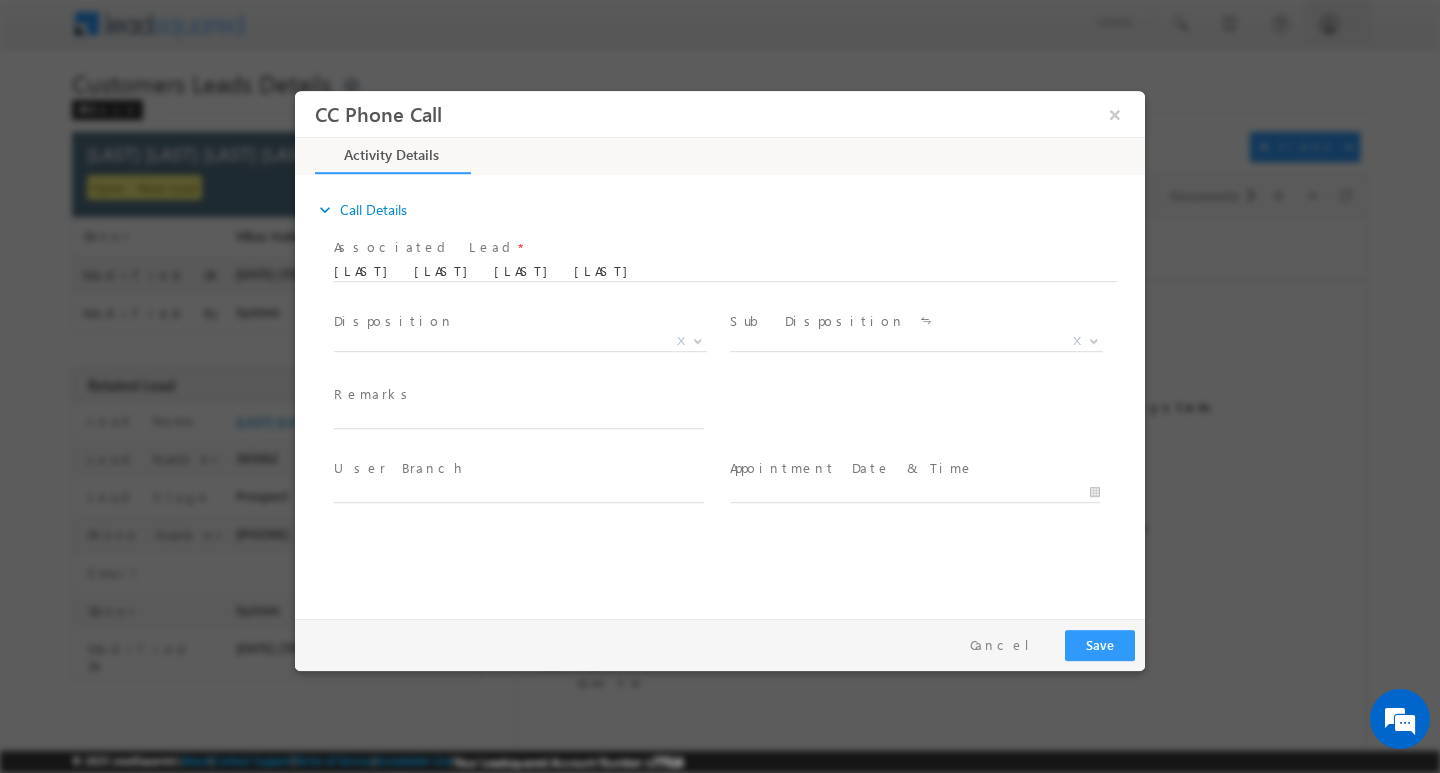 scroll, scrollTop: 0, scrollLeft: 0, axis: both 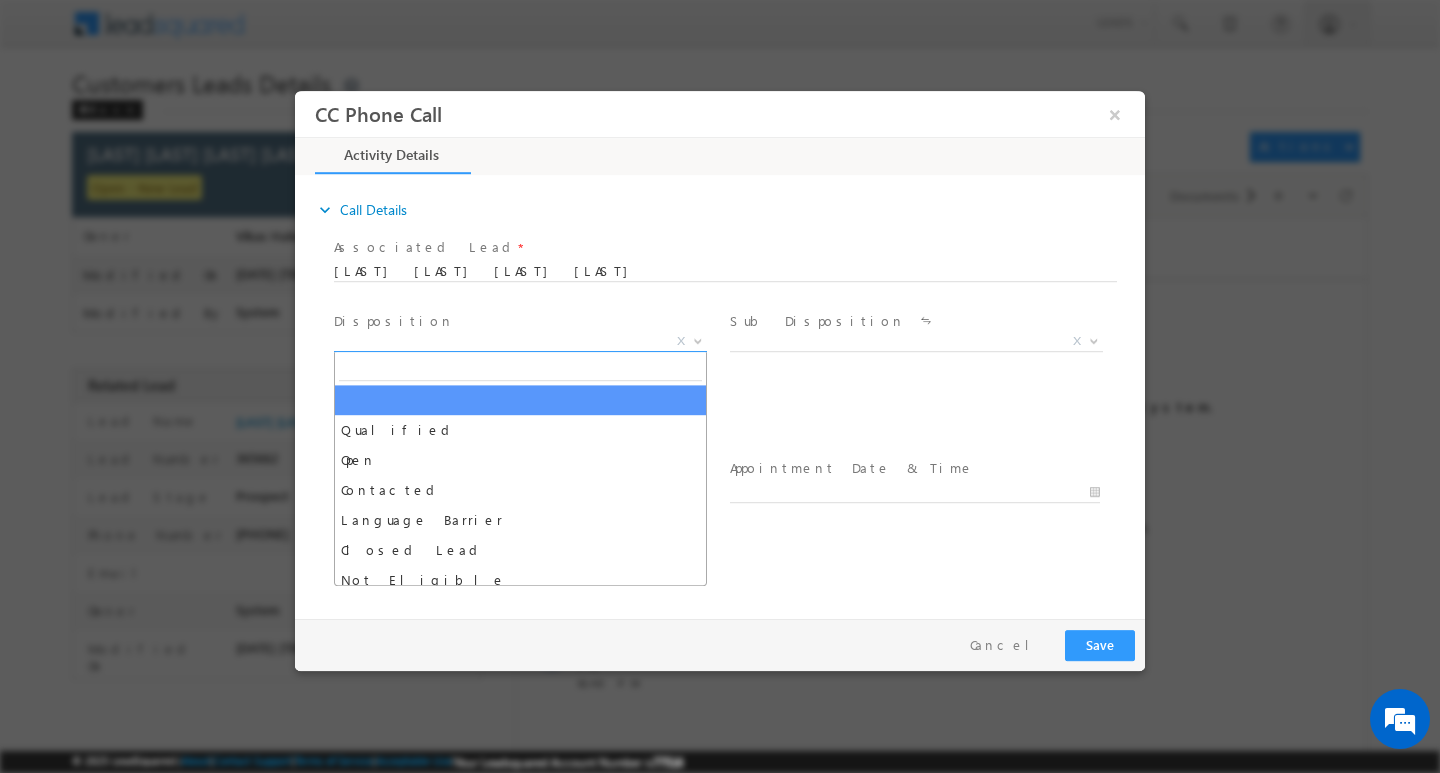 click at bounding box center (698, 339) 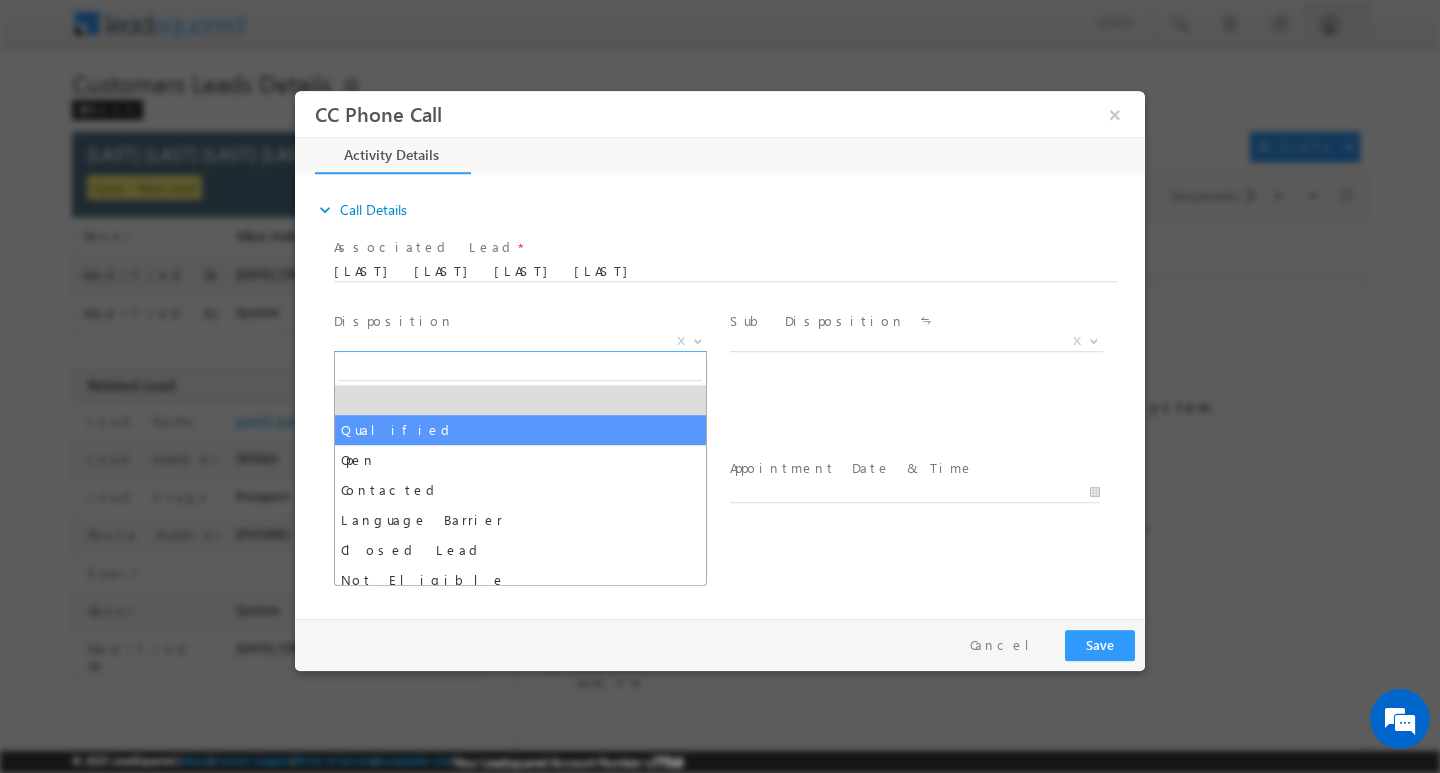 select on "Qualified" 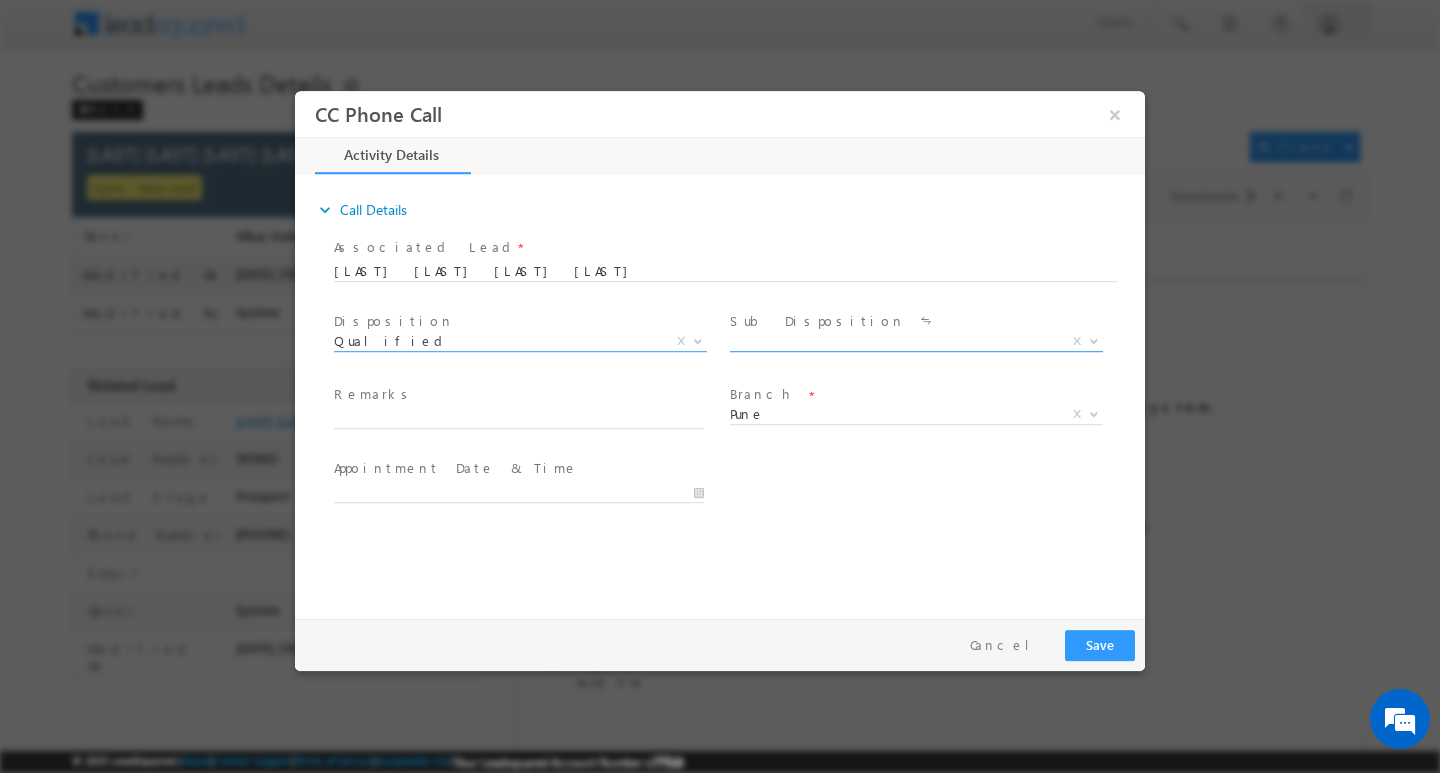 click at bounding box center (1092, 340) 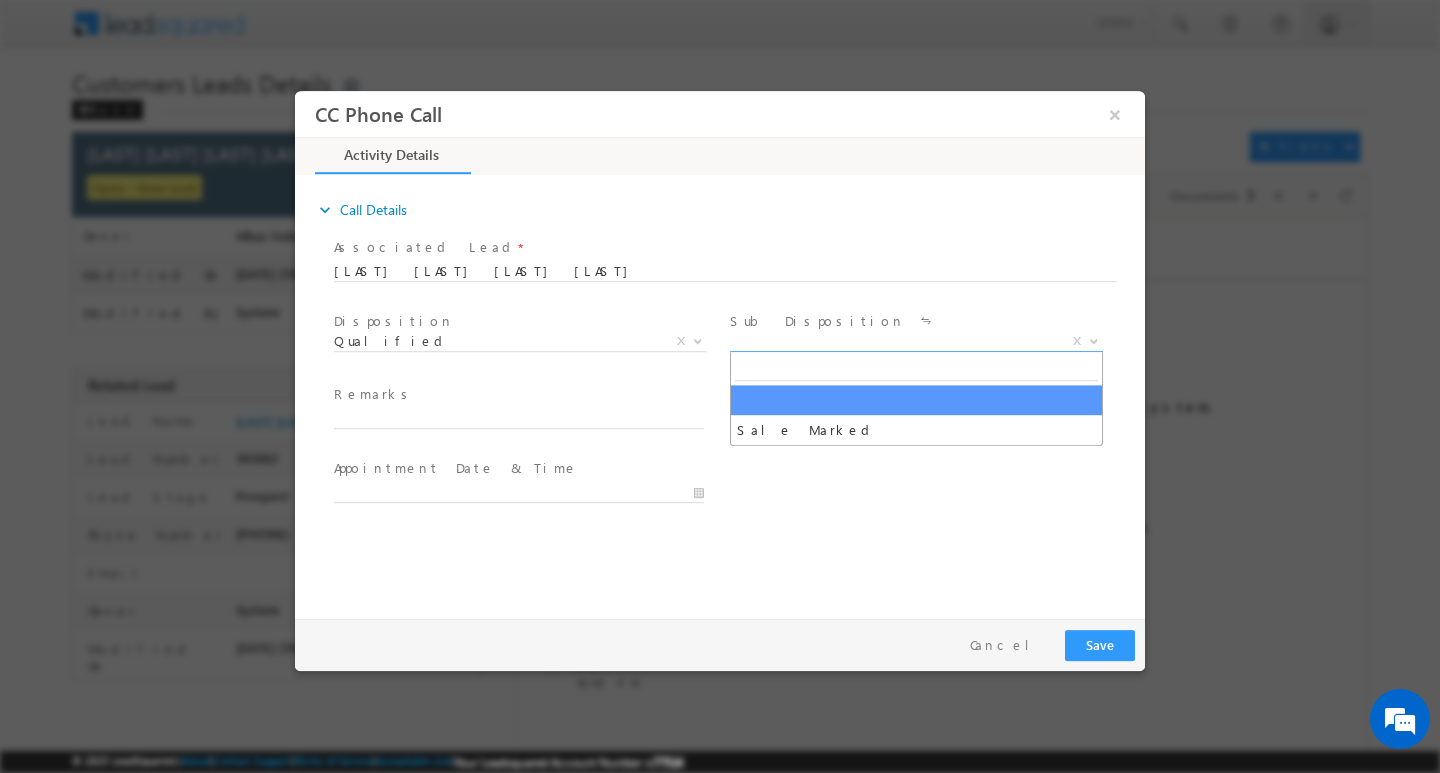 scroll, scrollTop: 0, scrollLeft: 0, axis: both 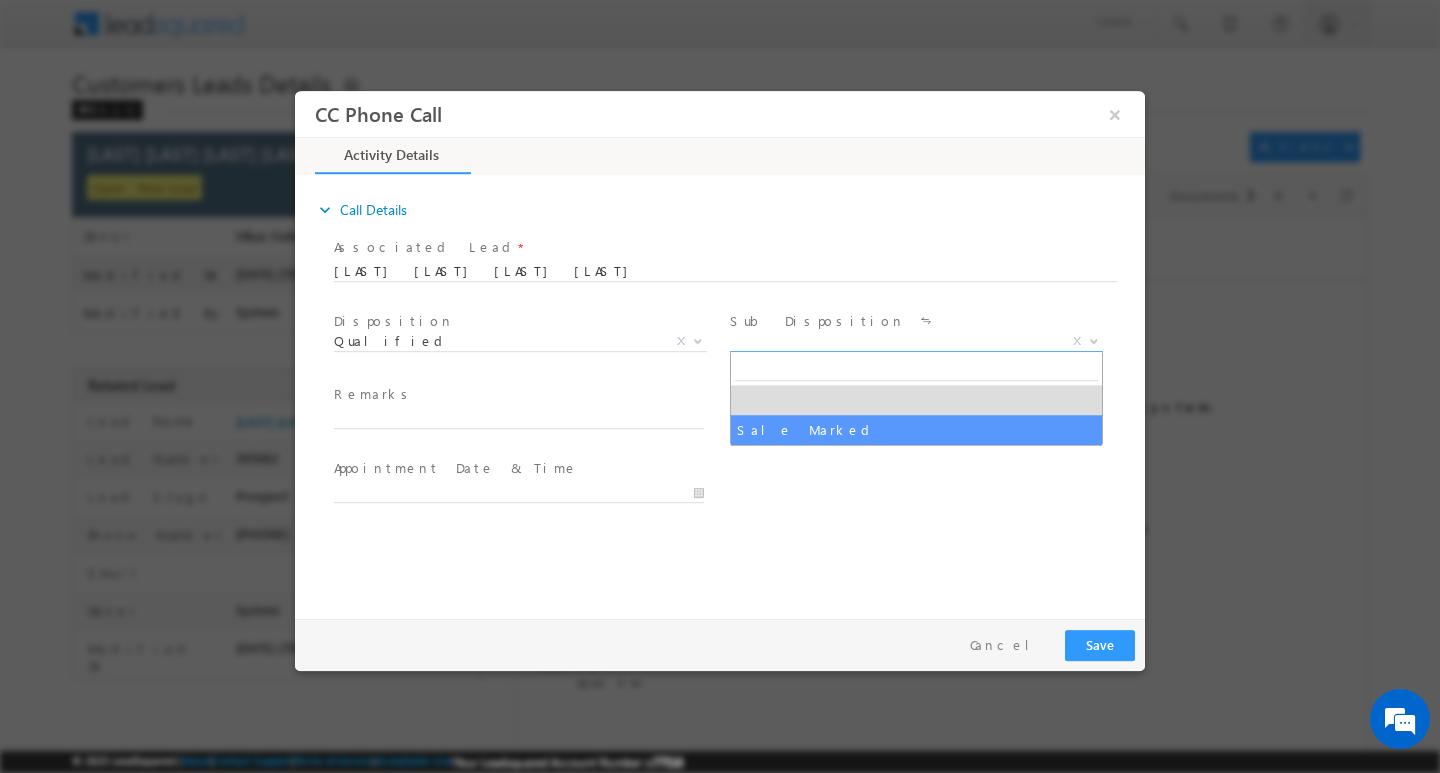 select on "Sale Marked" 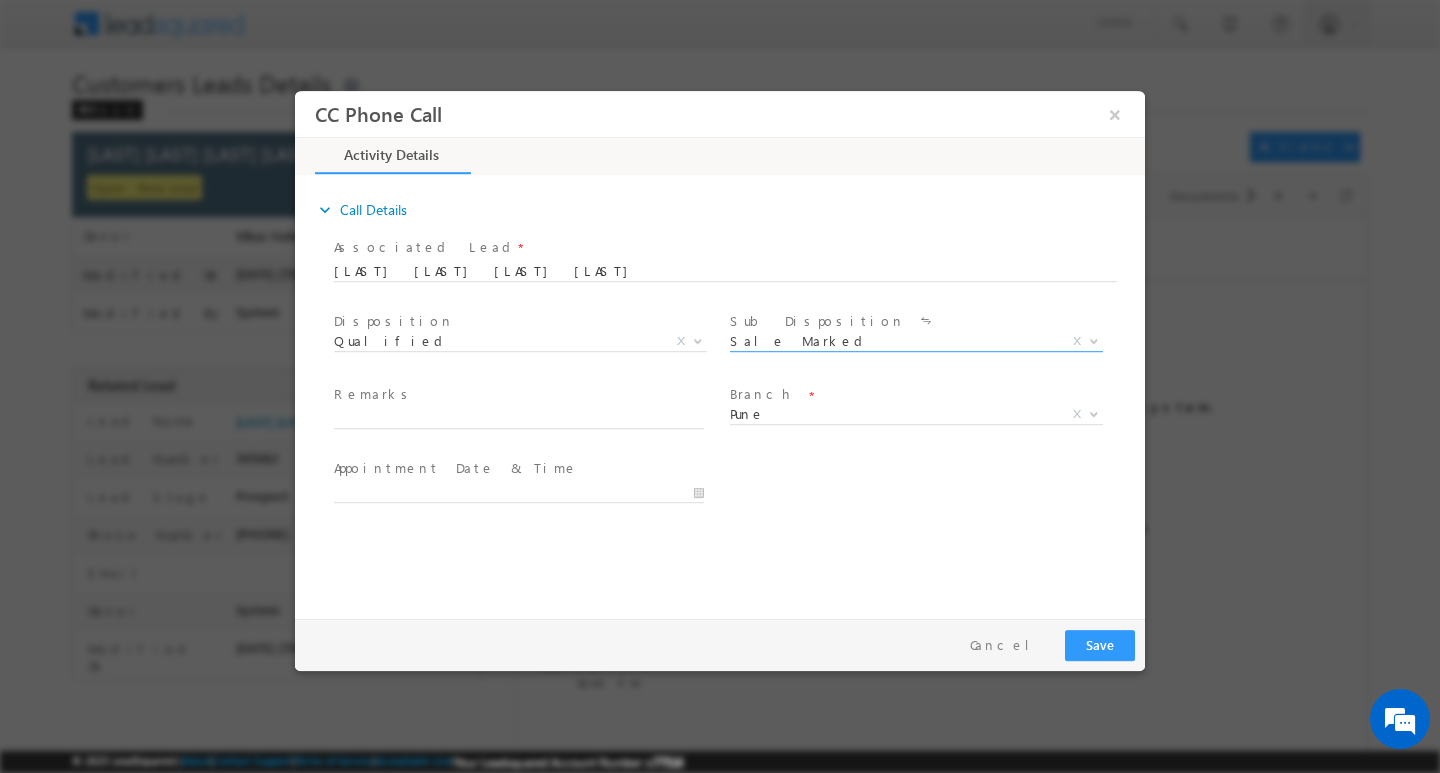 click at bounding box center (518, 438) 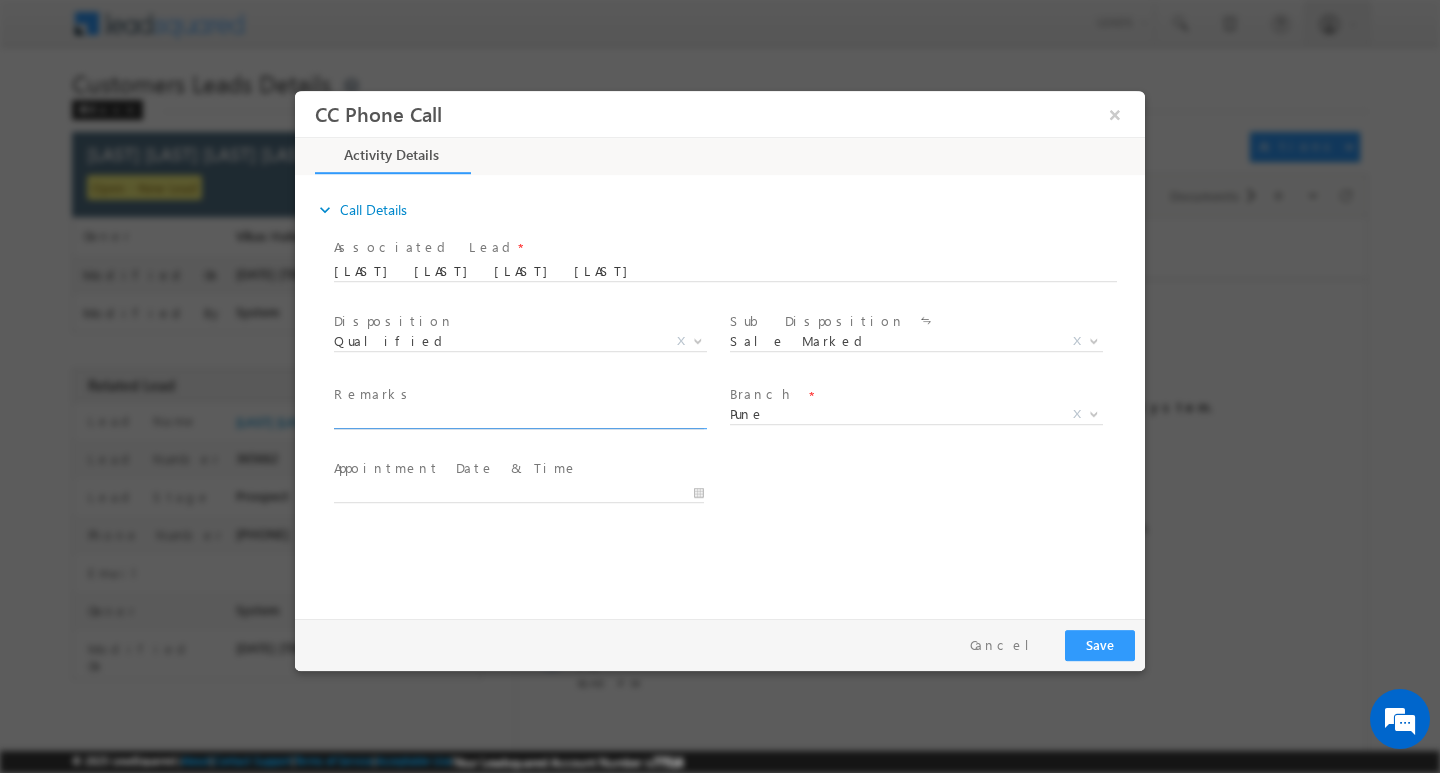 click at bounding box center [519, 418] 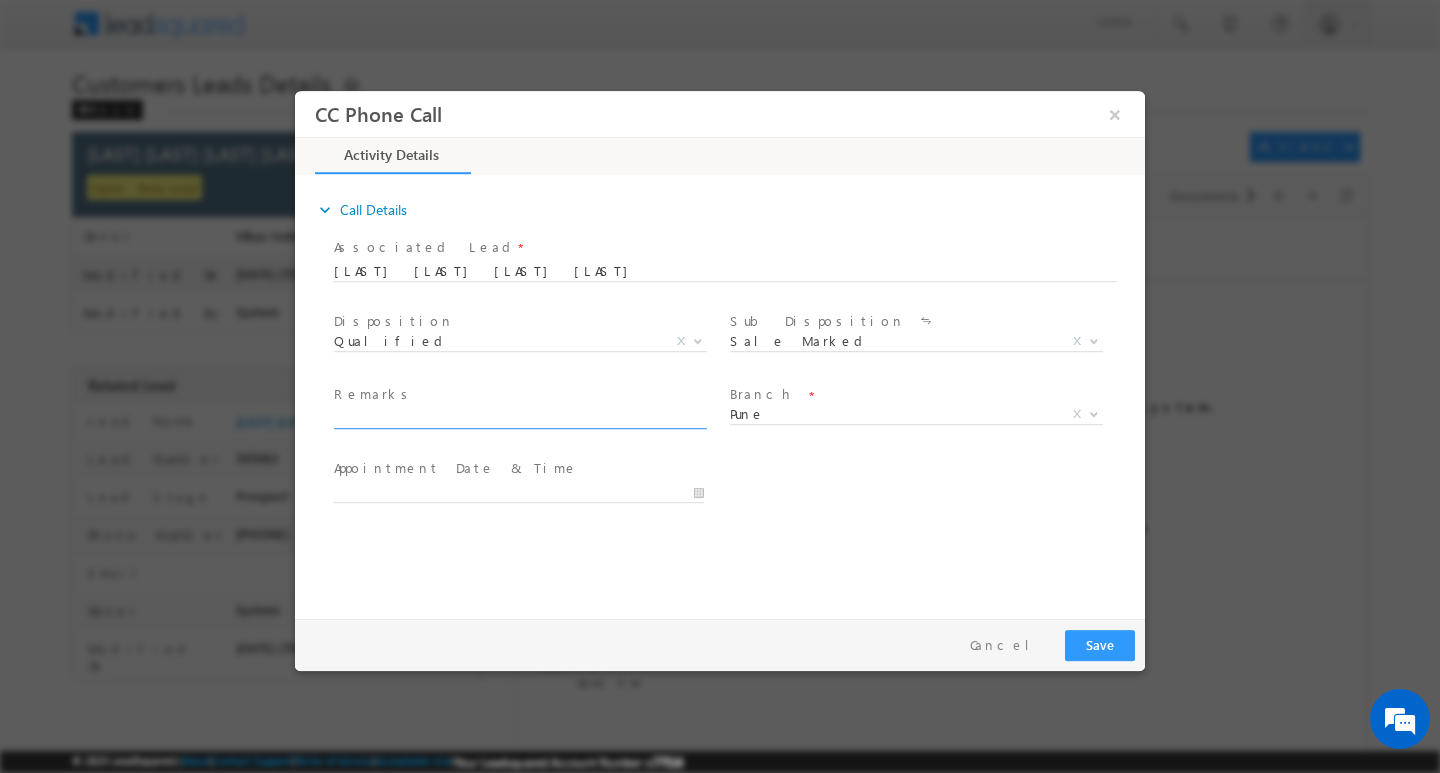 paste on "CUSTOMER NAME  :       BASAVANTRAYA PATIL  SIDDAROD BASAVANTRAYA PATI  /  AG 48Y/ LOAN TYPE : RENOVATION : LOAN AMOUNT 10L :/ MOTHE INCOME 60K : WORK EXPE : 20Y / B / SELF EMPLOYED /  PROPERY P TYPE G" 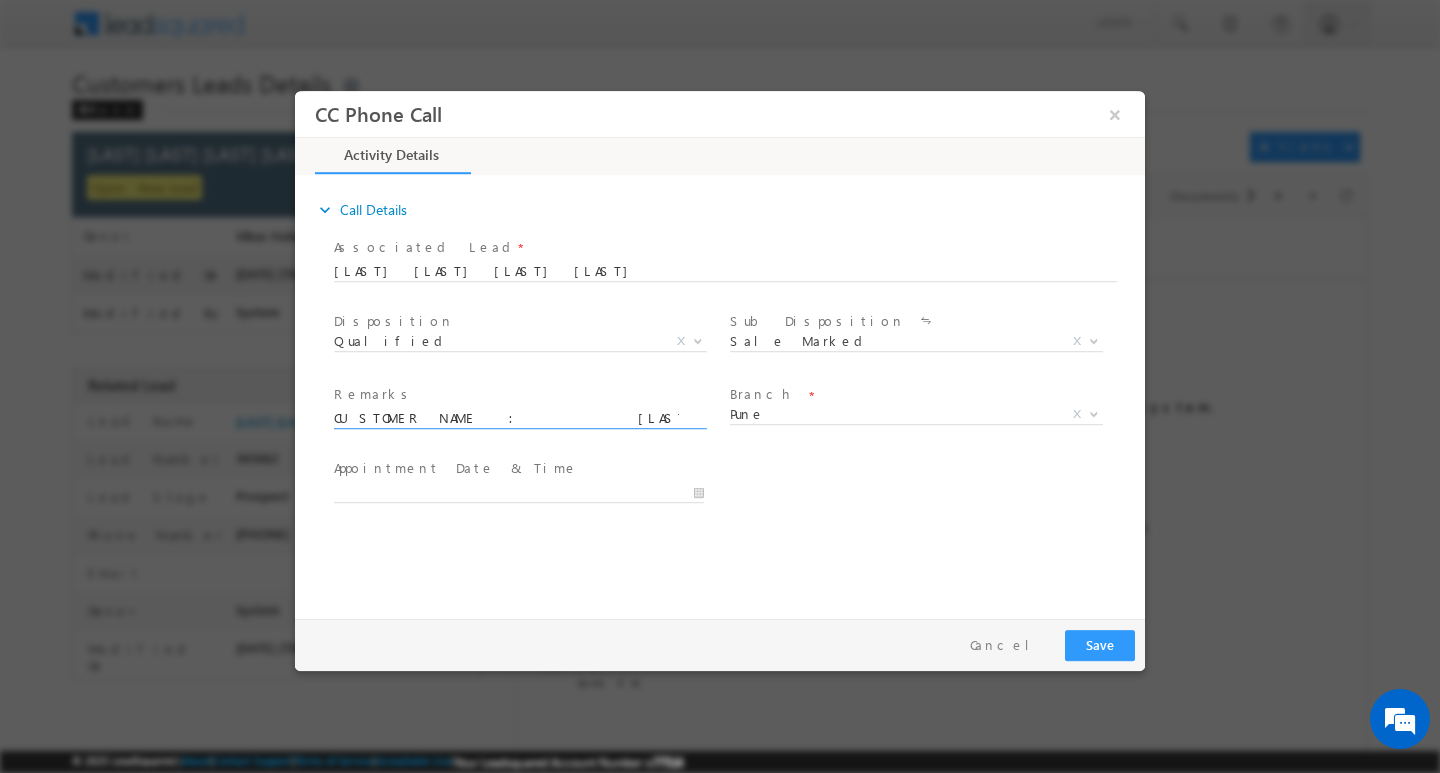 scroll, scrollTop: 0, scrollLeft: 960, axis: horizontal 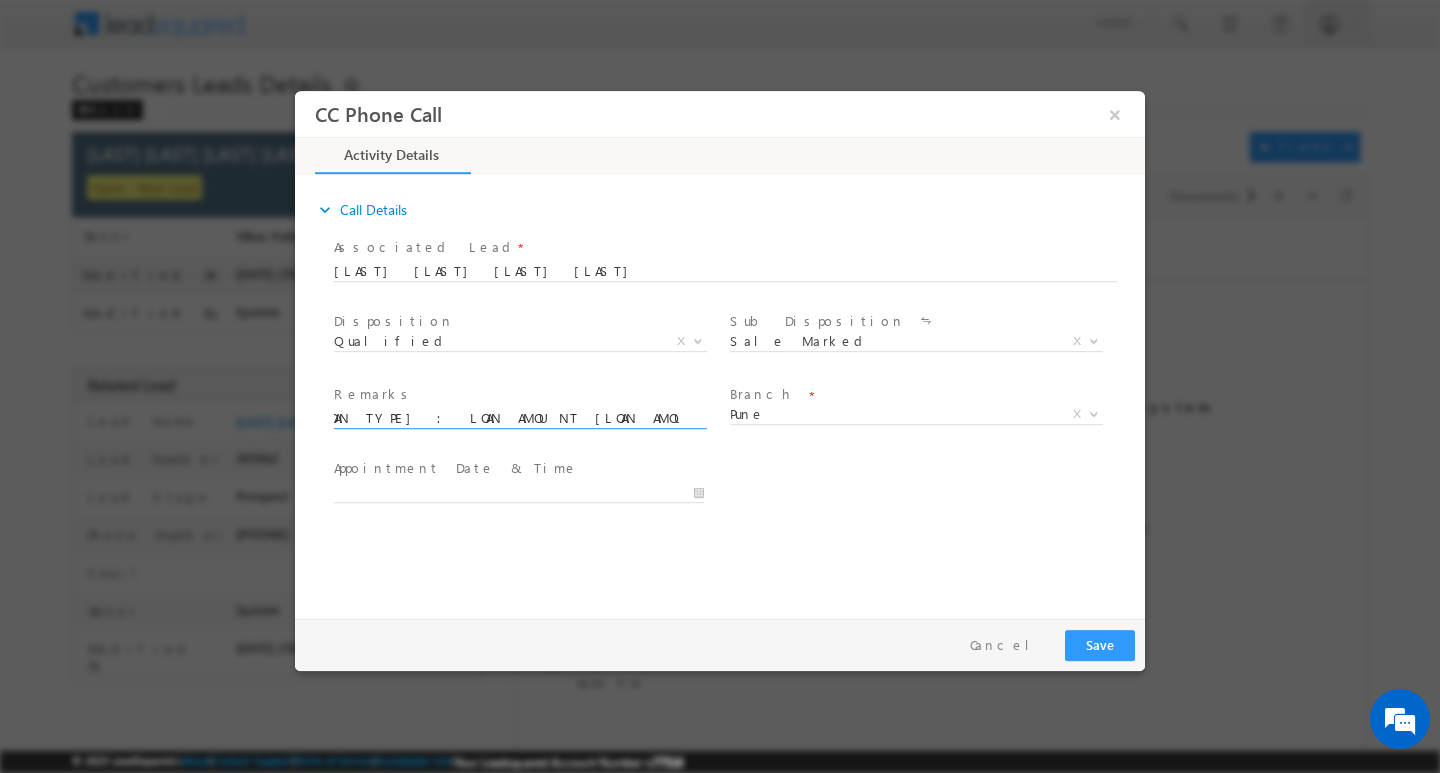 type on "CUSTOMER NAME  :       BASAVANTRAYA PATIL  SIDDAROD BASAVANTRAYA PATI  /  AG 48Y/ LOAN TYPE : RENOVATION : LOAN AMOUNT 10L :/ MOTHE INCOME 60K : WORK EXPE : 20Y / B / SELF EMPLOYED /  PROPERY P TYPE G" 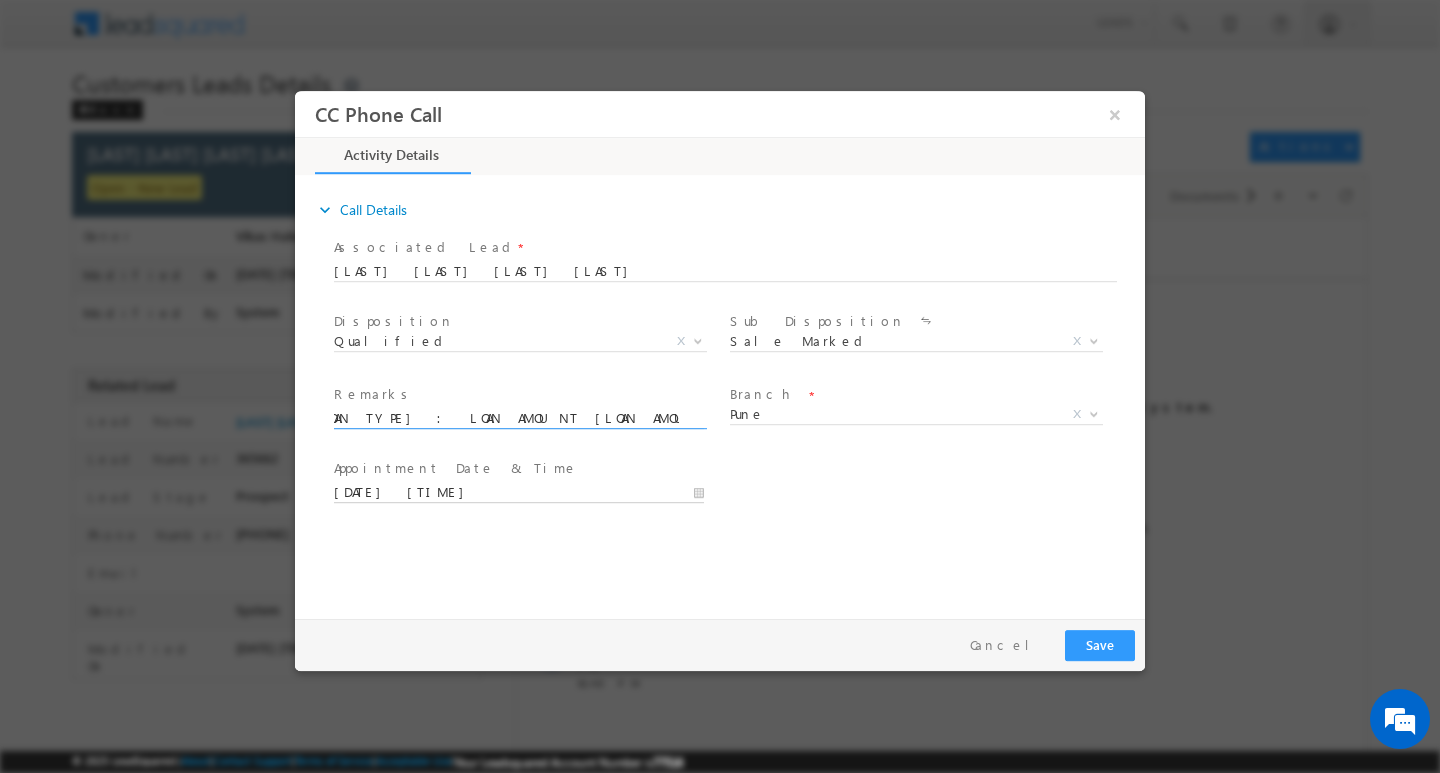 click on "07/10/2025 2:31 PM" at bounding box center (519, 492) 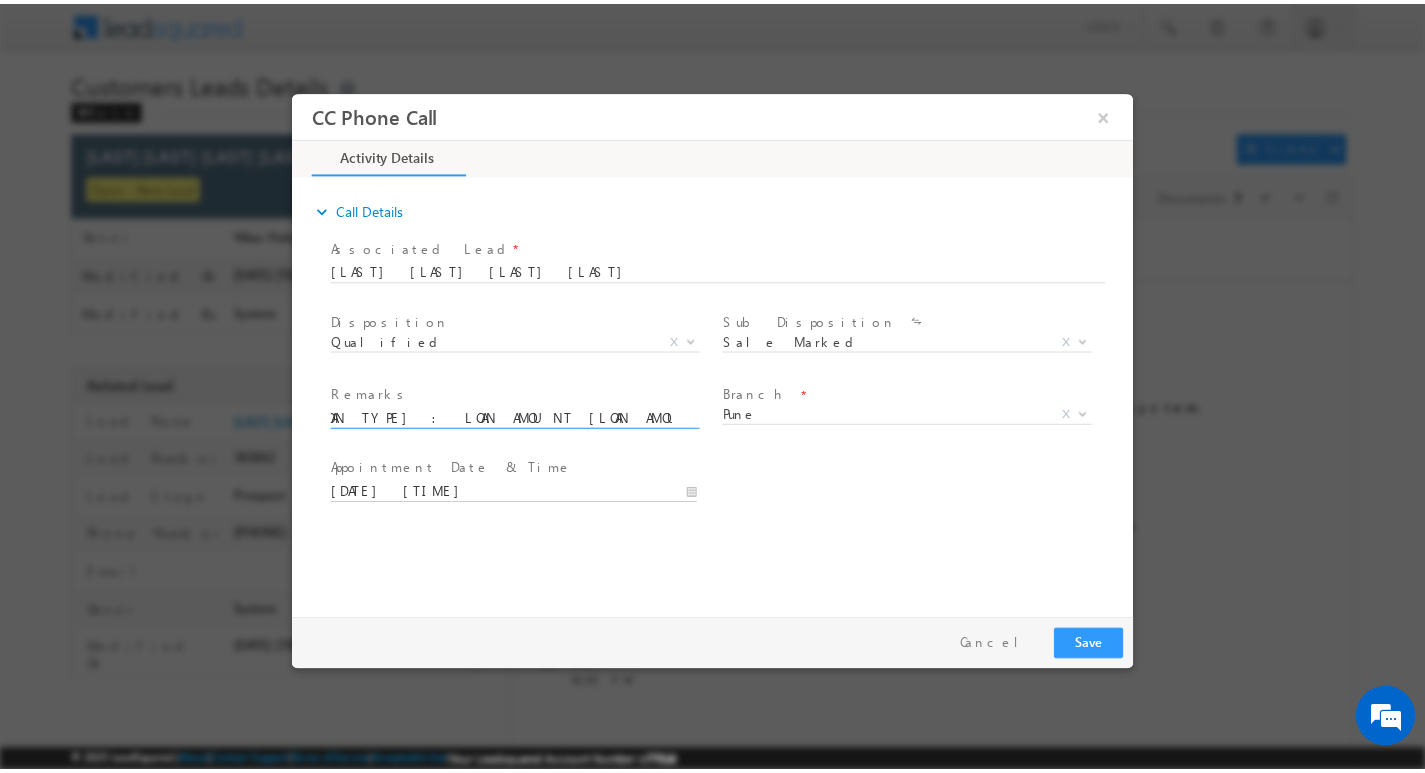 scroll, scrollTop: 0, scrollLeft: 0, axis: both 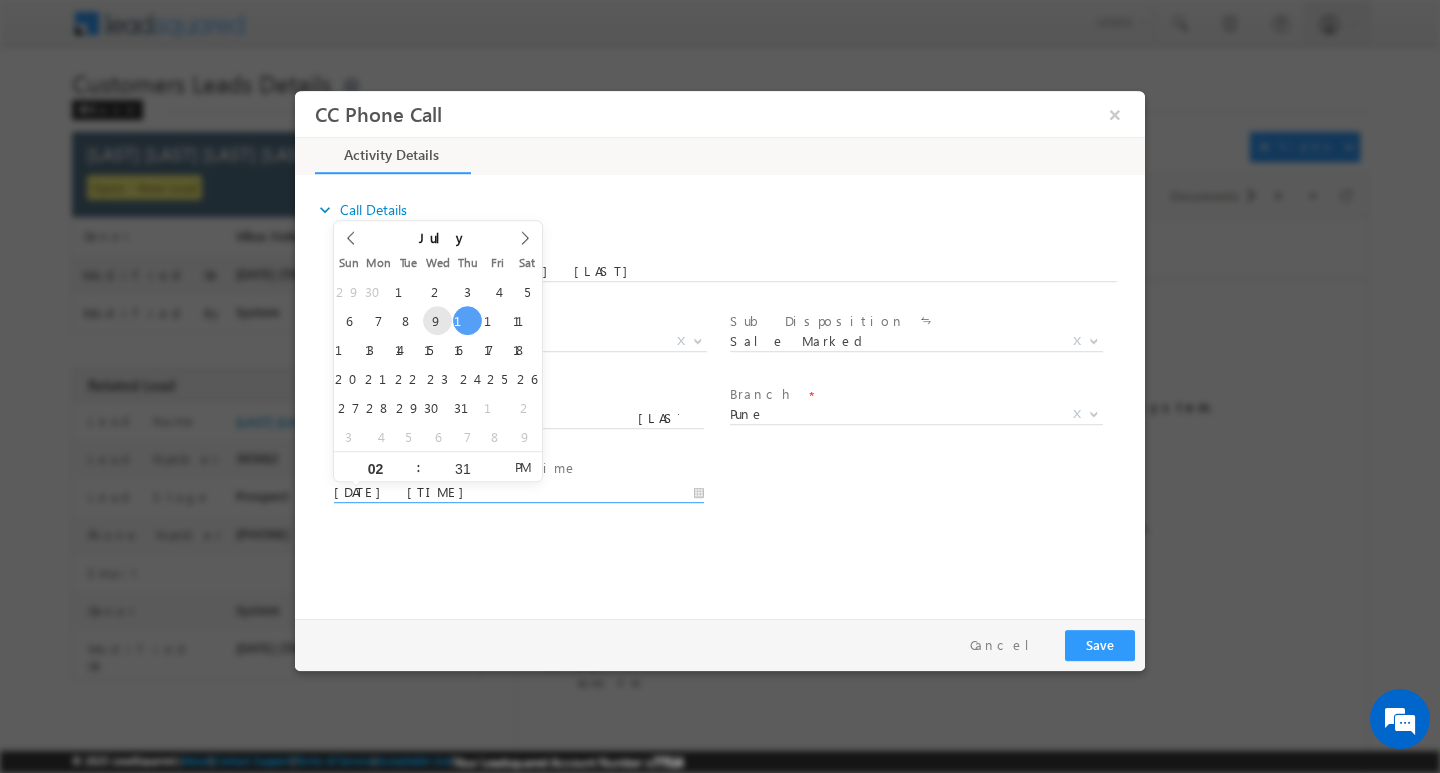 type on "07/09/2025 2:31 PM" 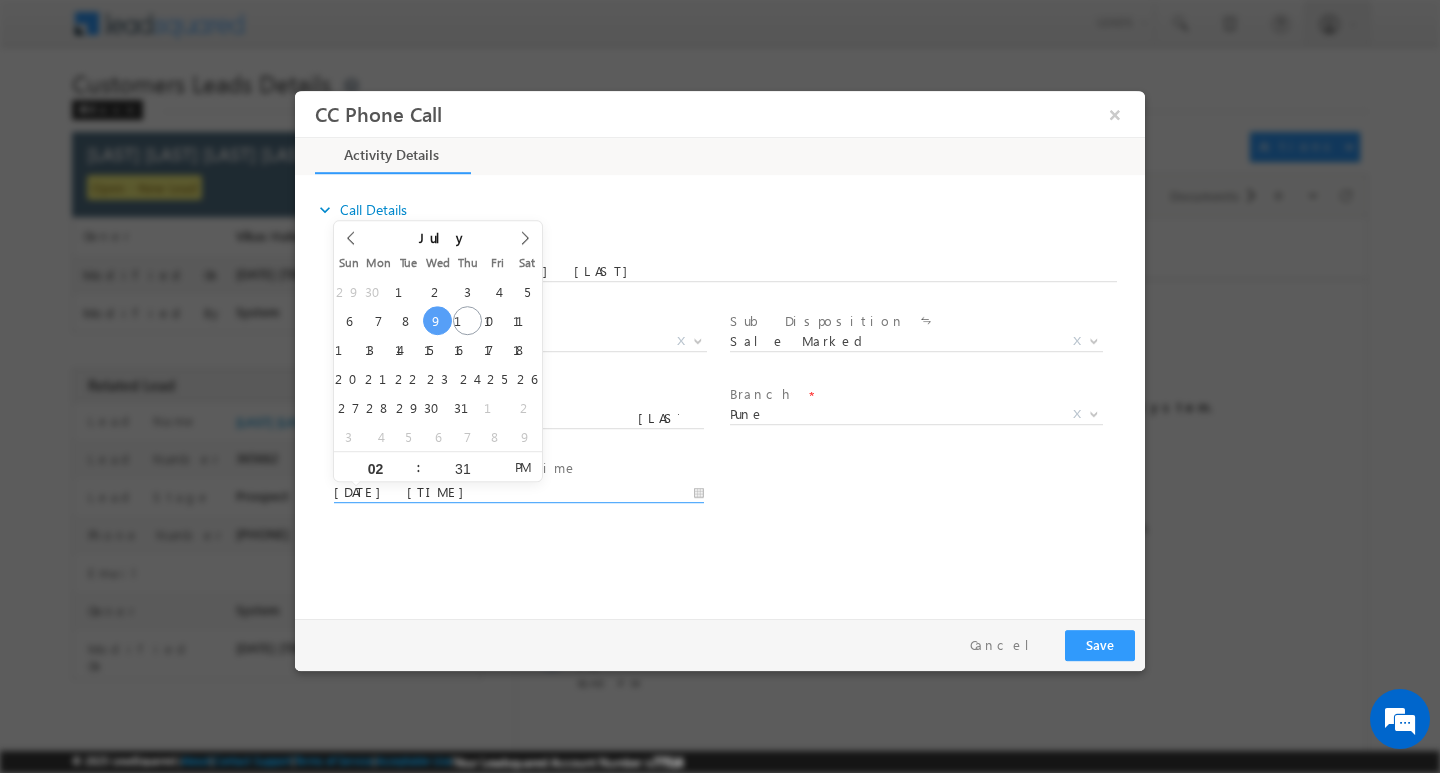 click on "expand_more Call Details
Associated Lead * Would you like to fill field values?" at bounding box center (725, 393) 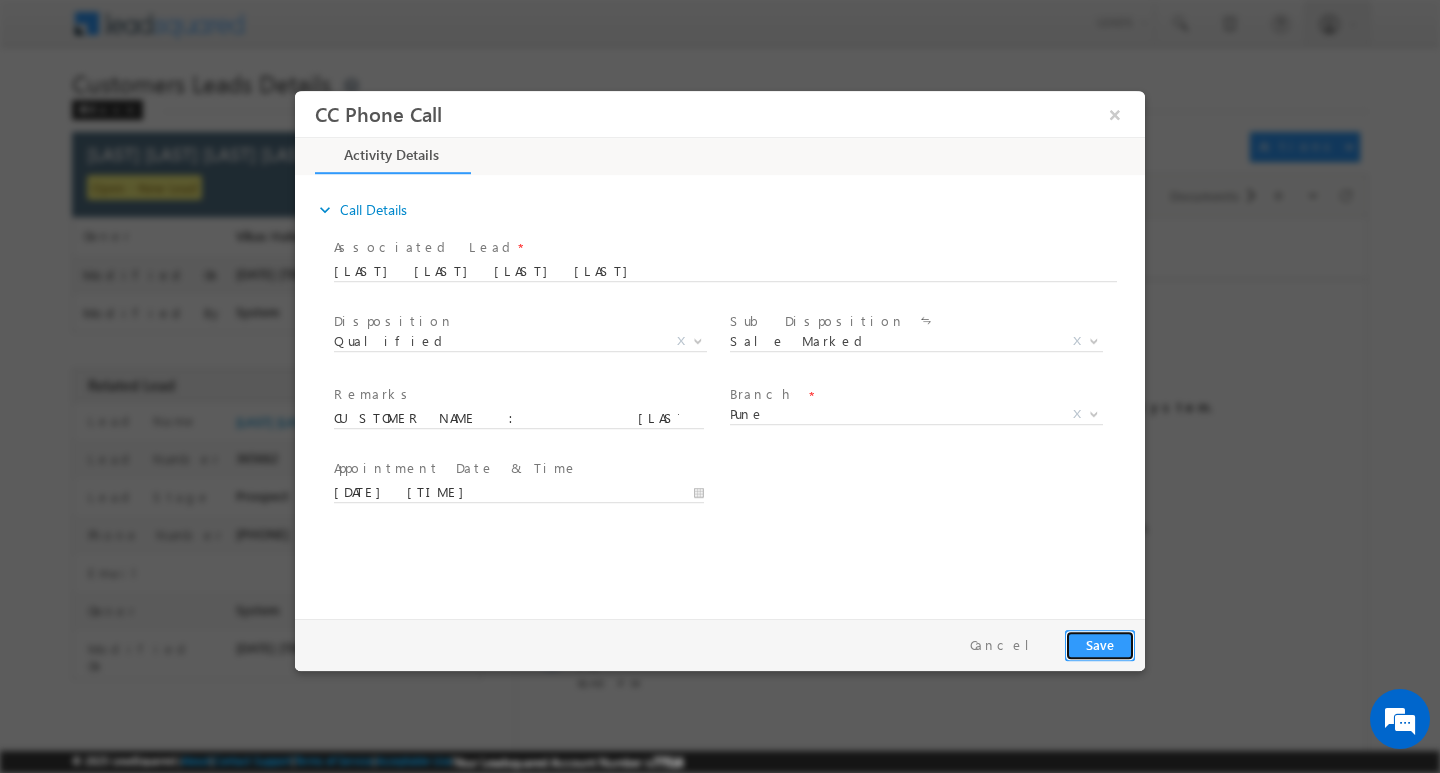 click on "Save" at bounding box center (1100, 644) 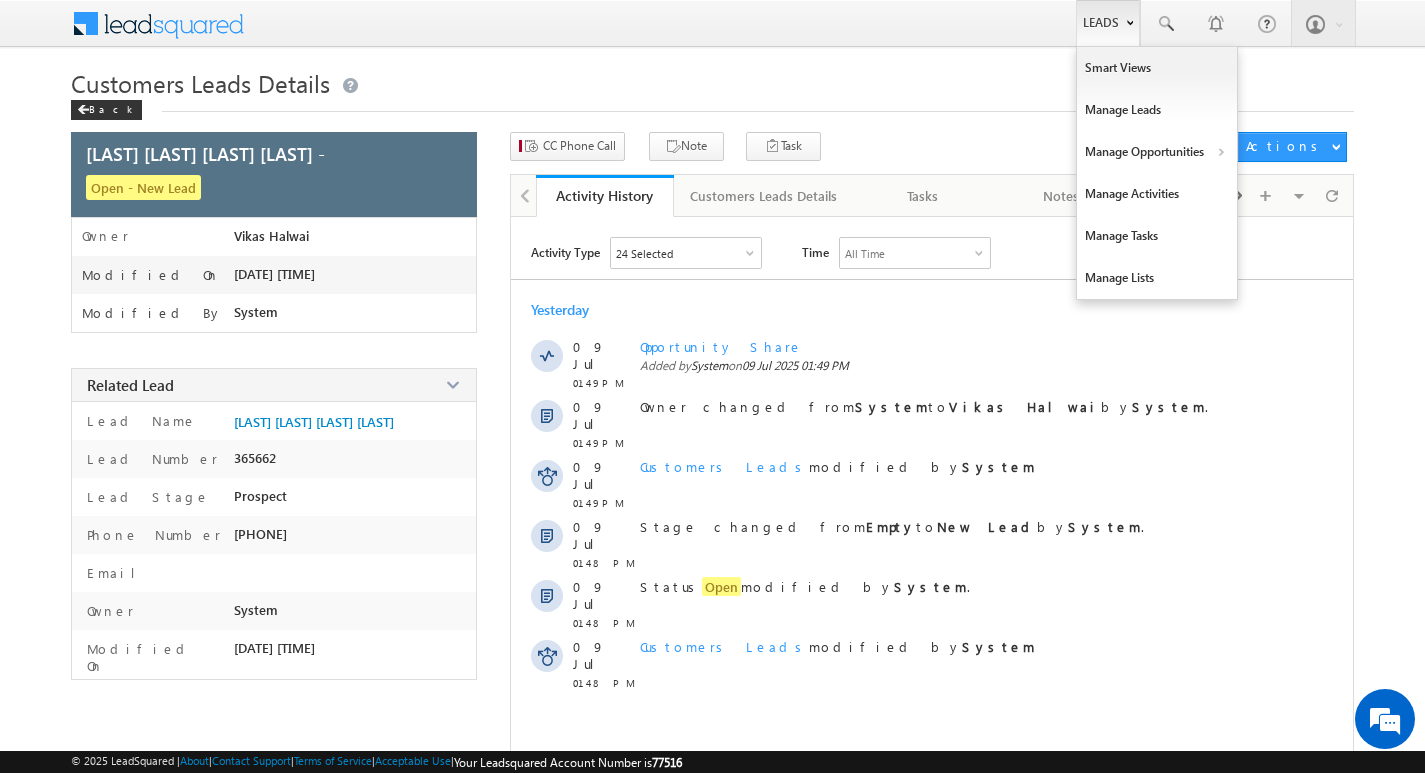 click on "Leads" at bounding box center [1108, 23] 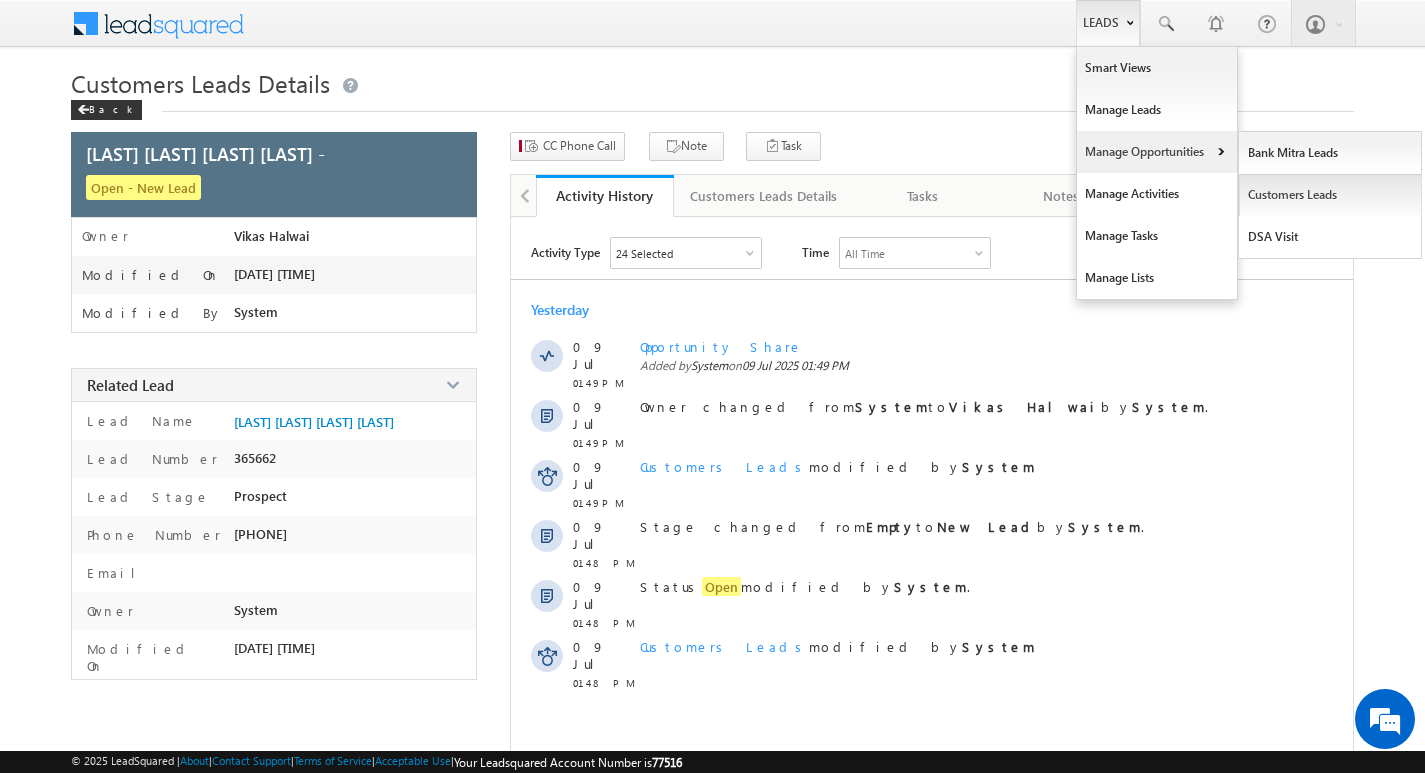 click on "Customers Leads" at bounding box center (1330, 195) 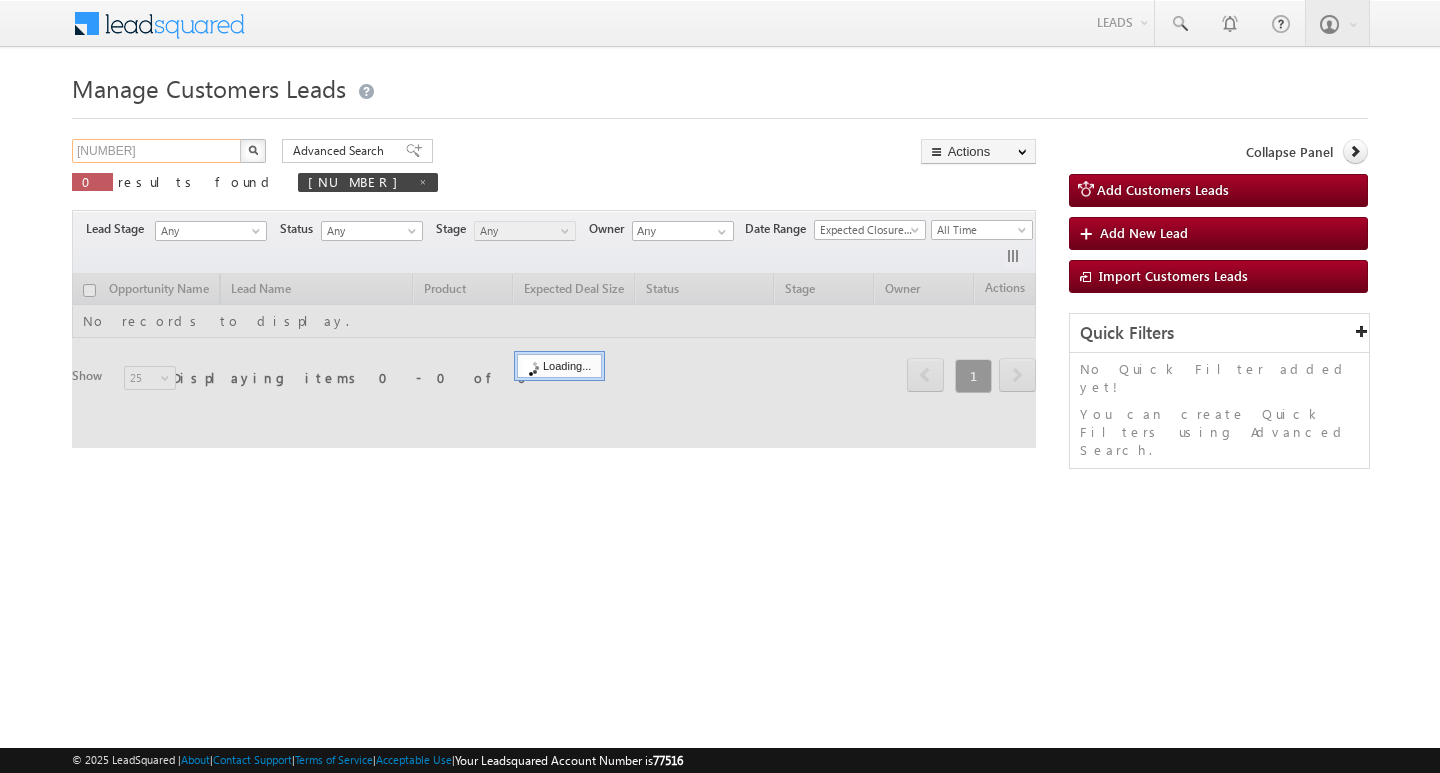 scroll, scrollTop: 0, scrollLeft: 0, axis: both 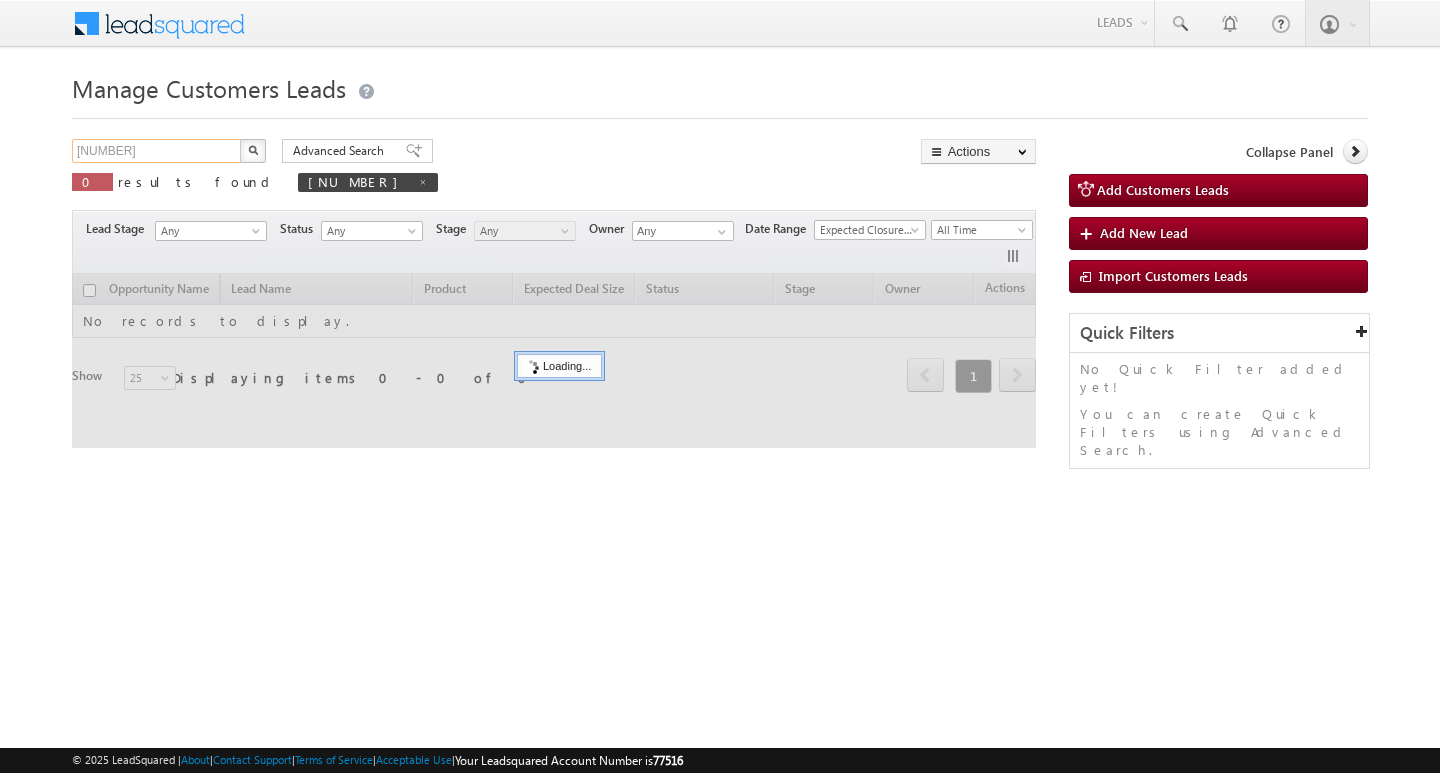 click on "556205" at bounding box center [157, 151] 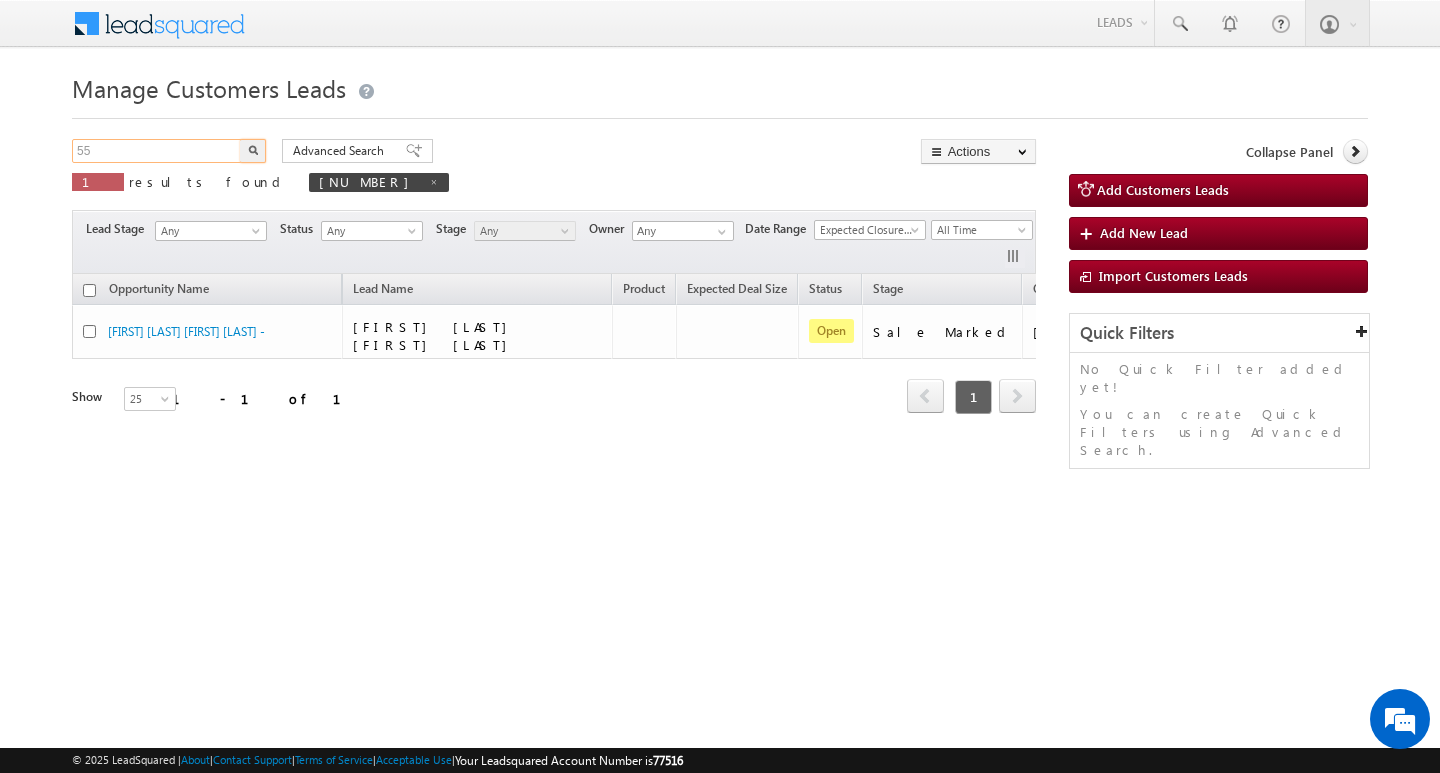 type on "5" 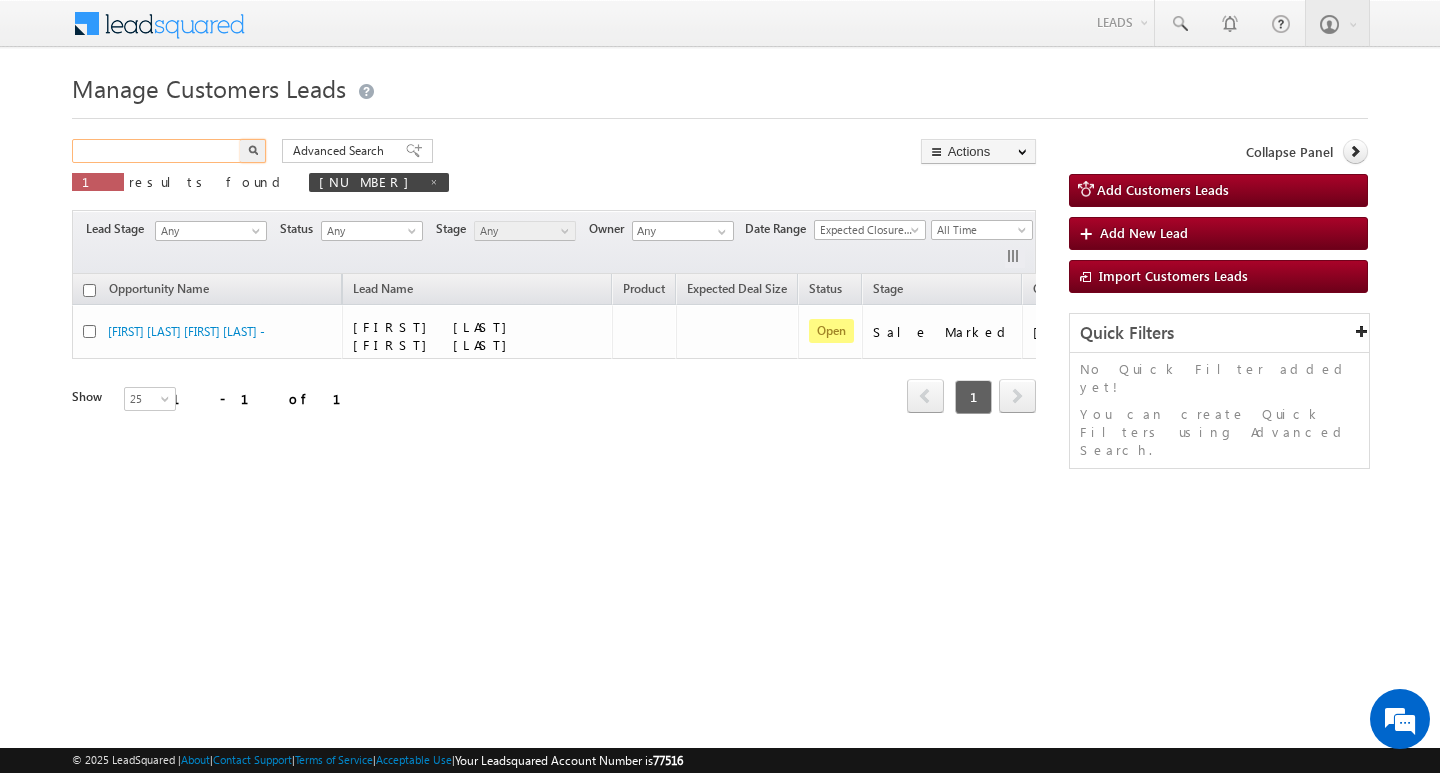 paste on "556232" 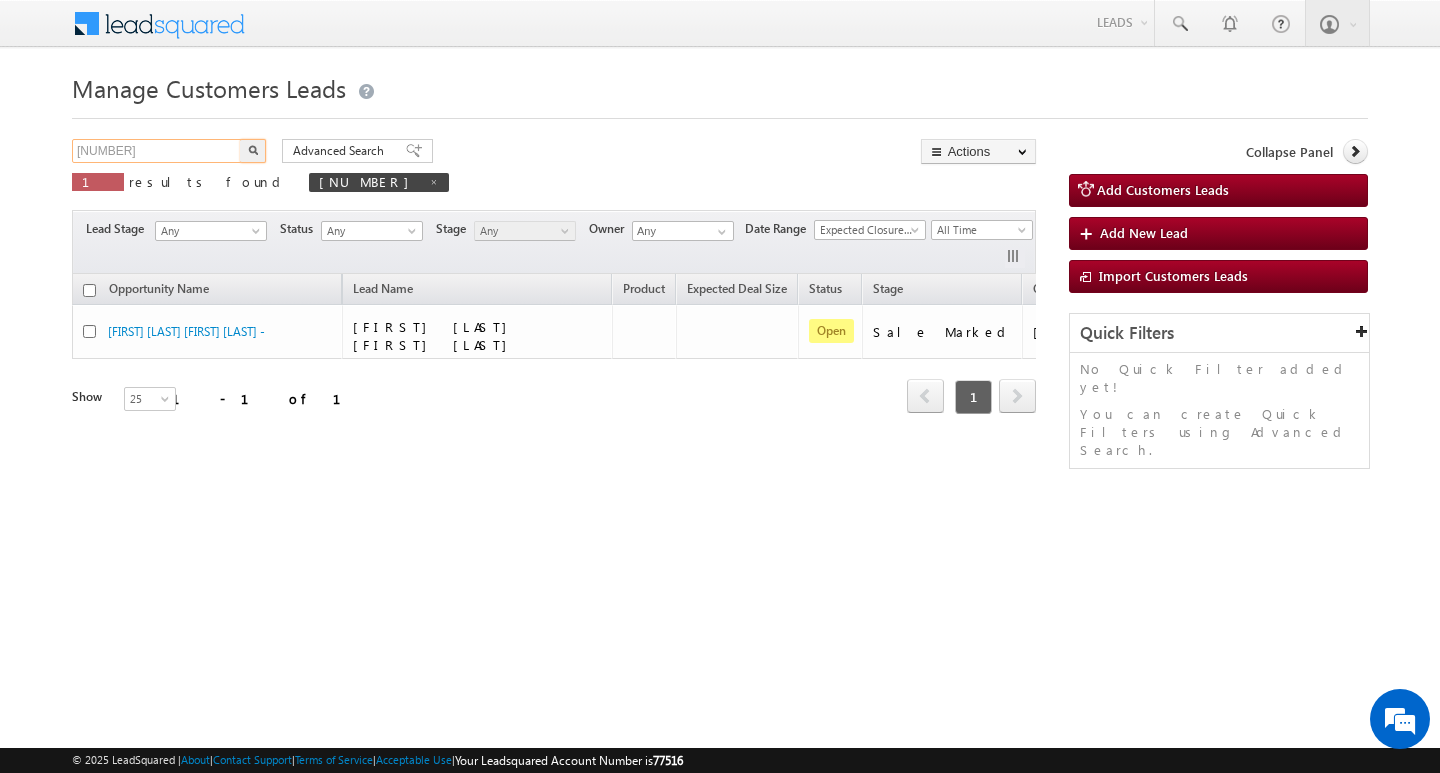type on "556232" 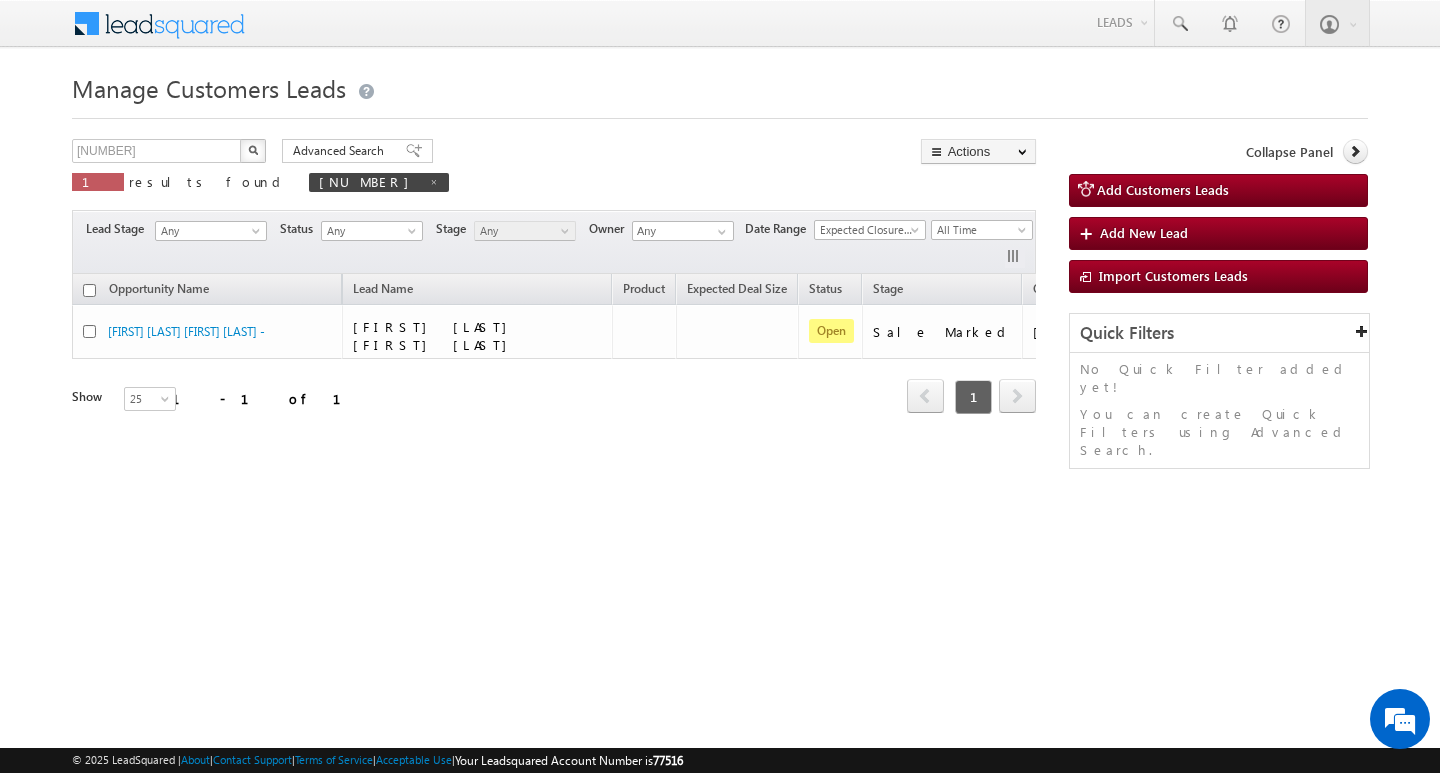 click at bounding box center [253, 151] 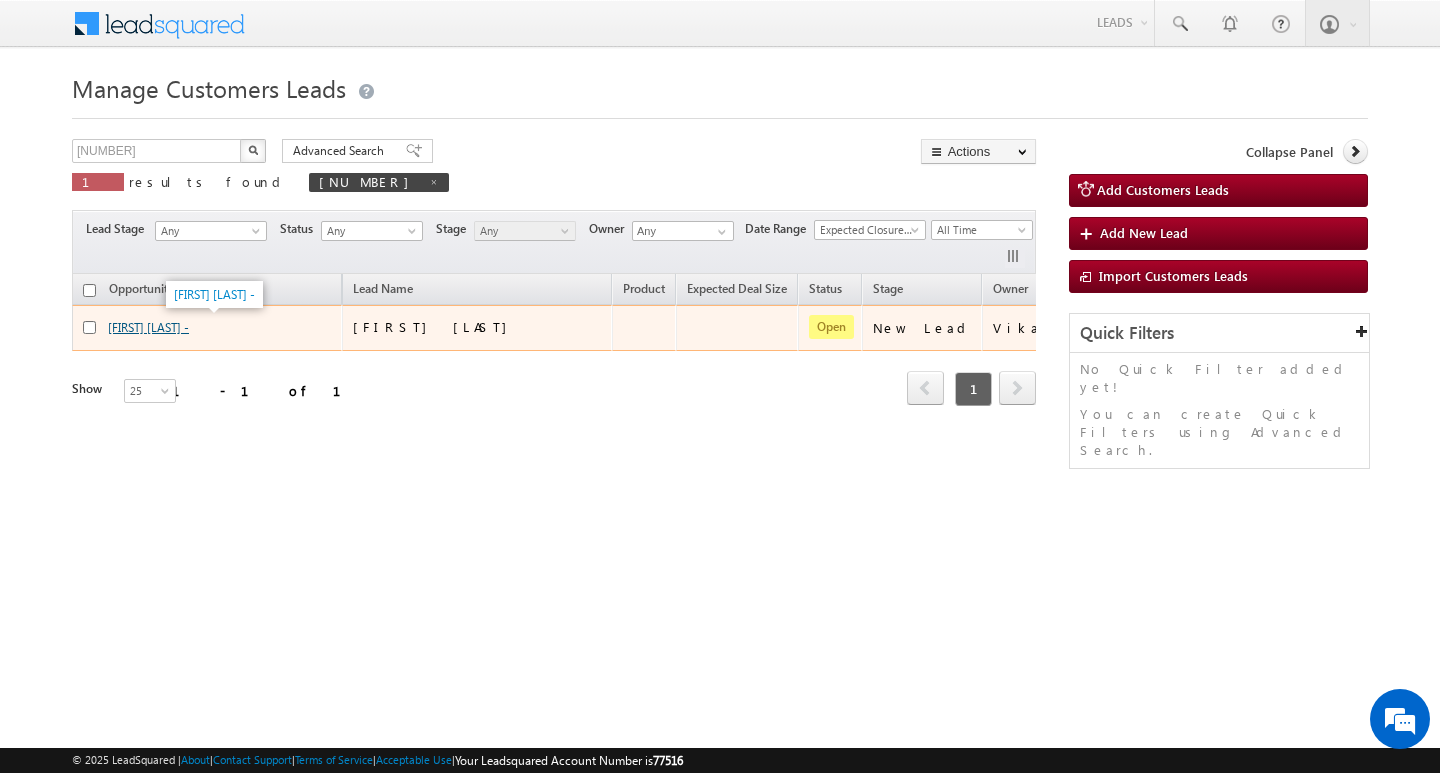 click on "[FIRST] [LAST]  -" at bounding box center (148, 327) 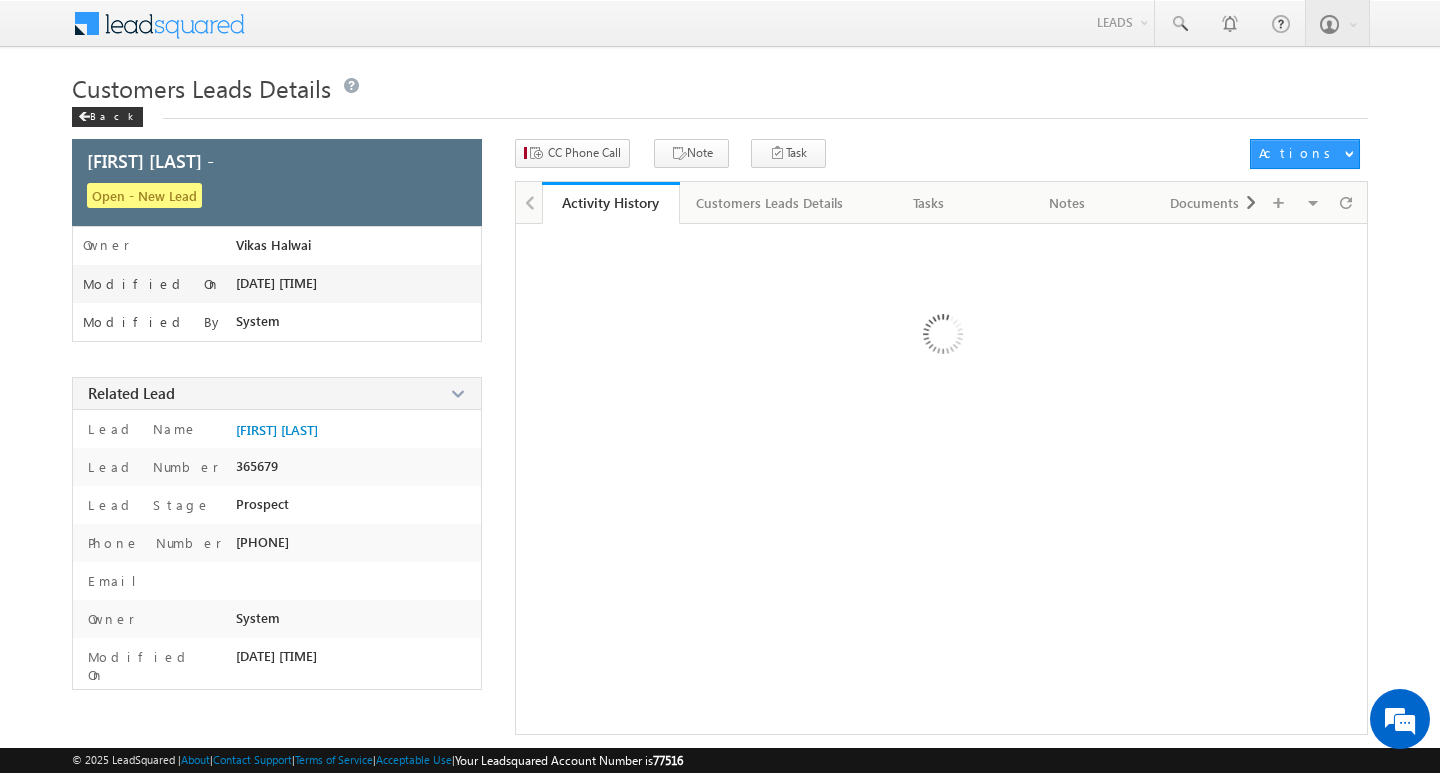 scroll, scrollTop: 0, scrollLeft: 0, axis: both 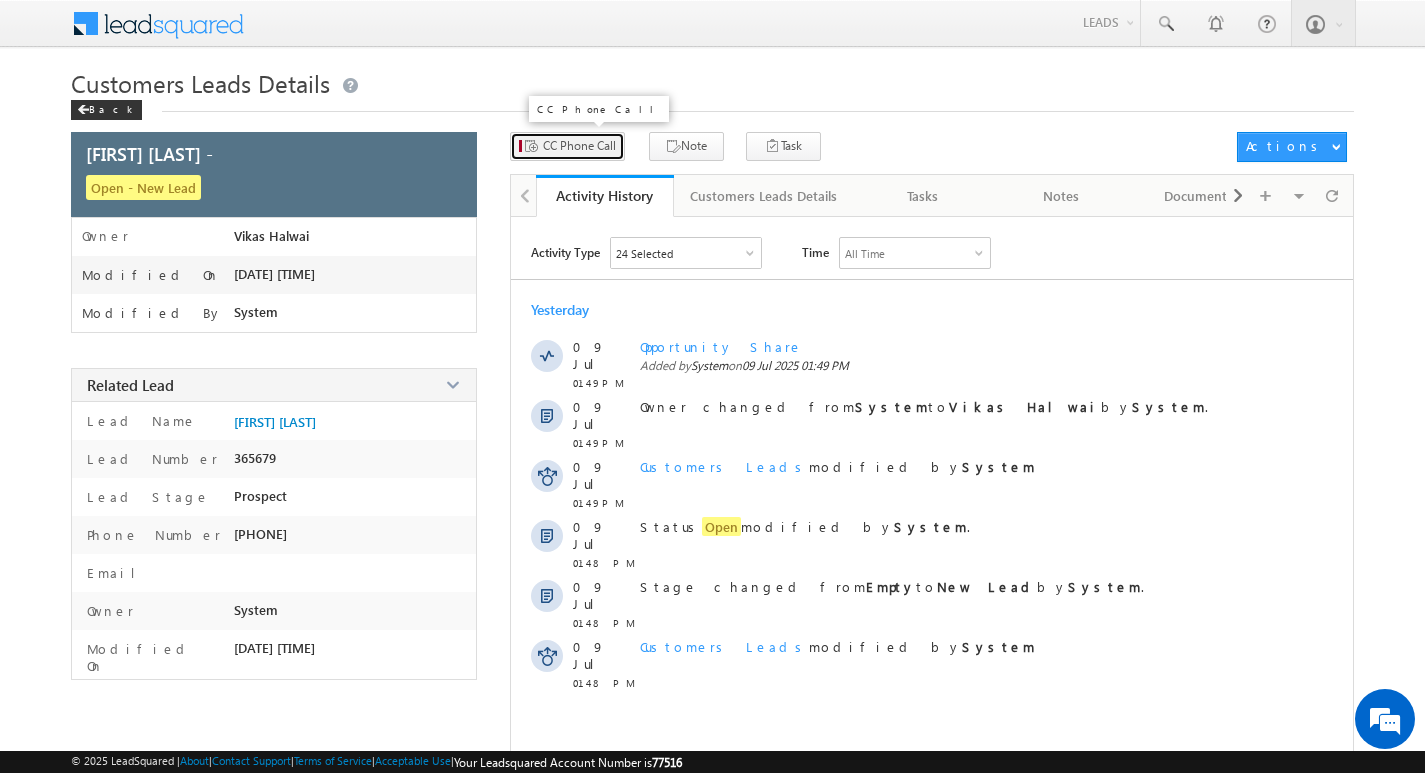 click on "CC Phone Call" at bounding box center [579, 146] 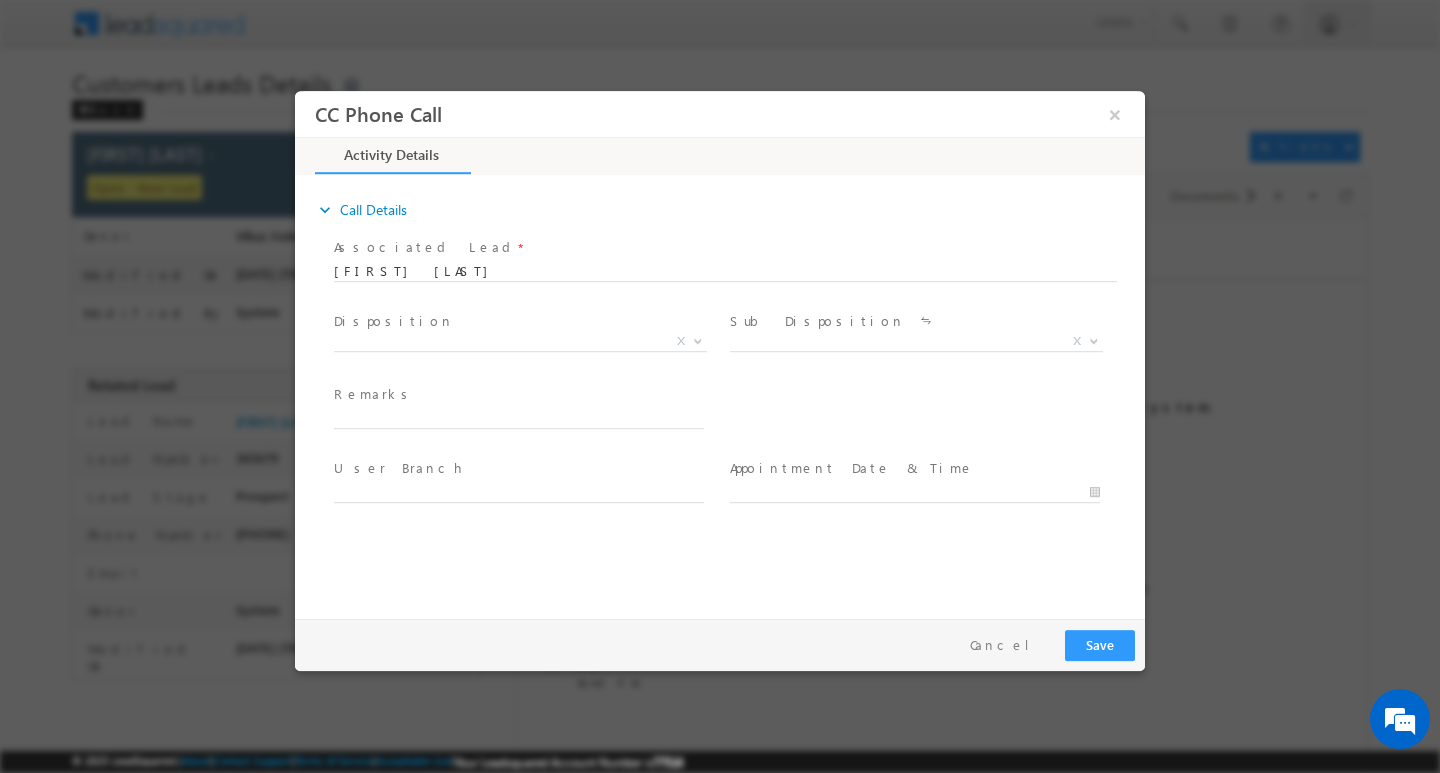 scroll, scrollTop: 0, scrollLeft: 0, axis: both 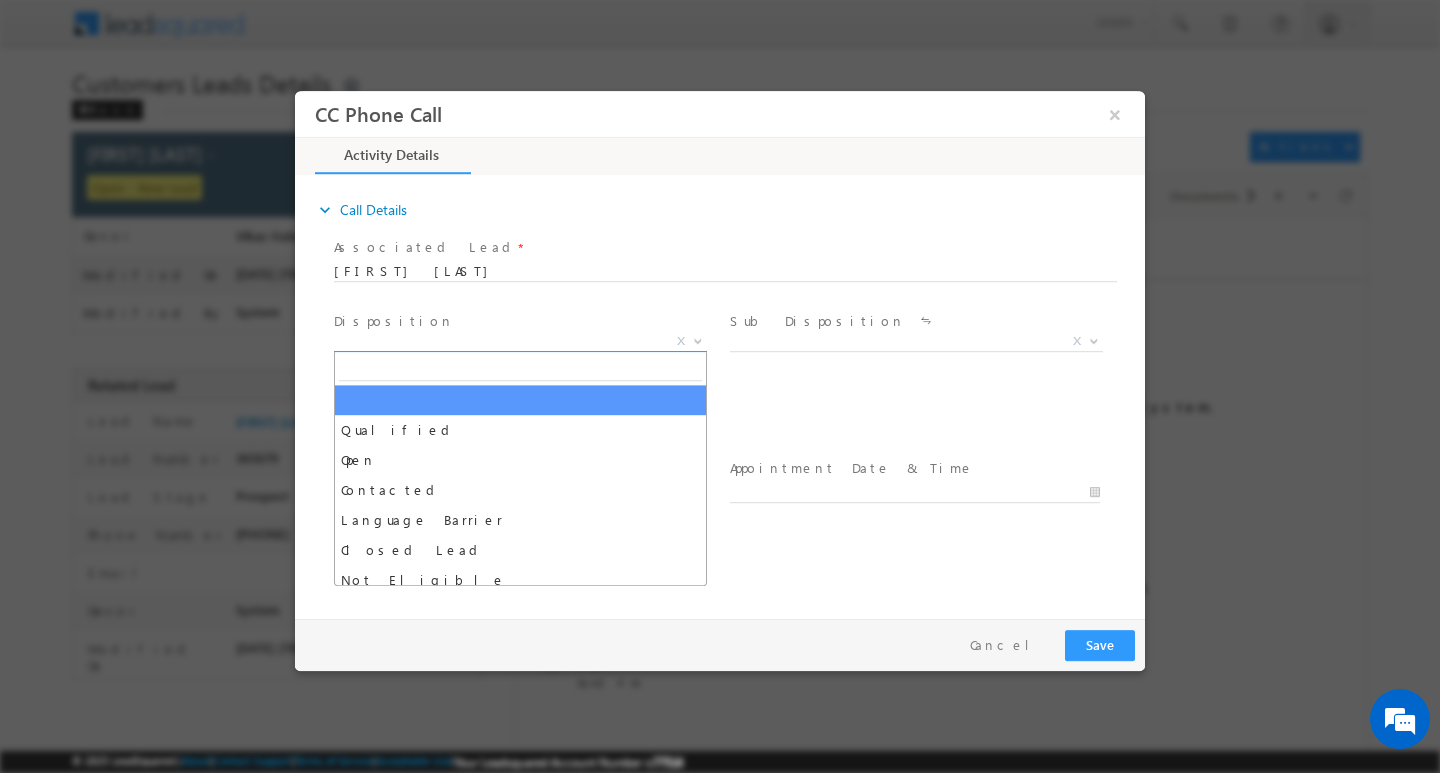 click at bounding box center (696, 340) 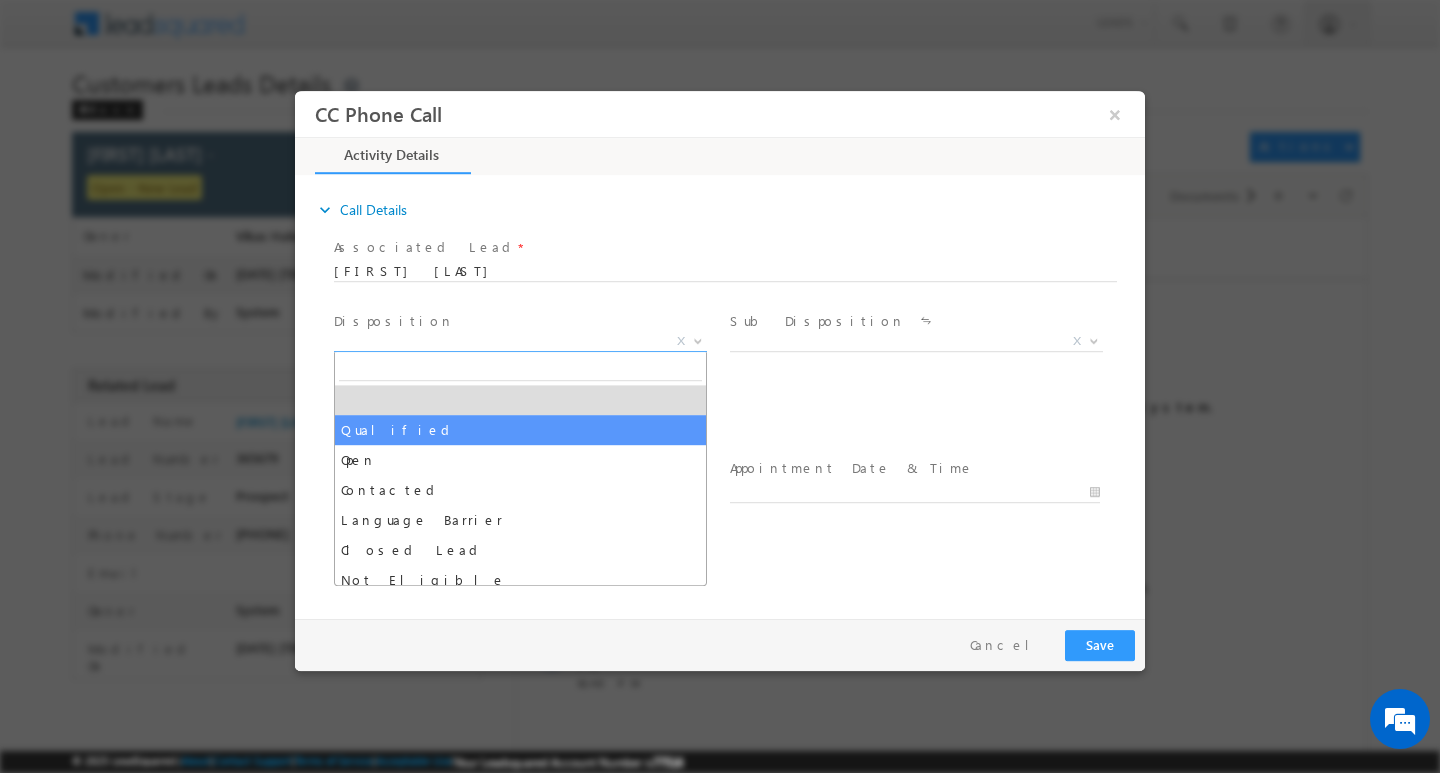 select on "Qualified" 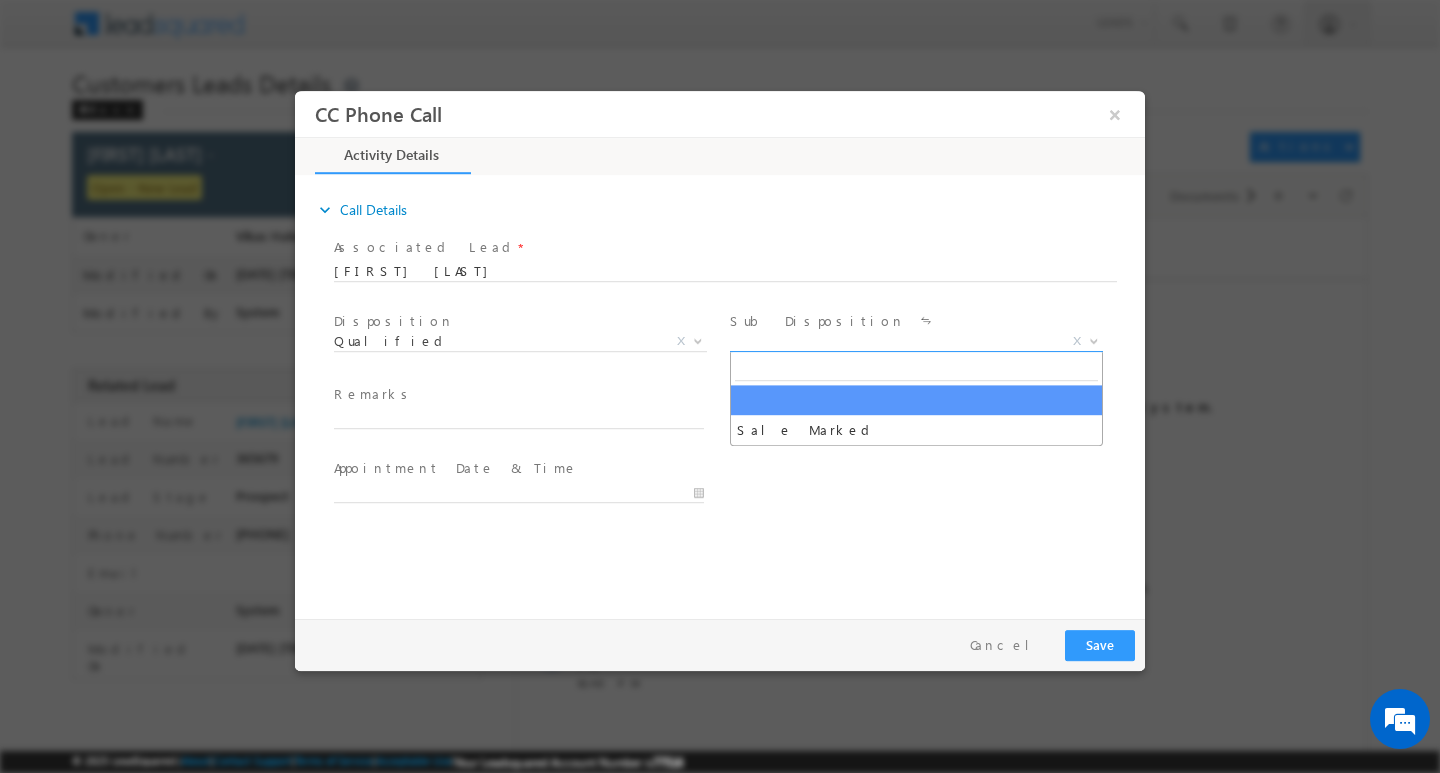 click at bounding box center (1092, 340) 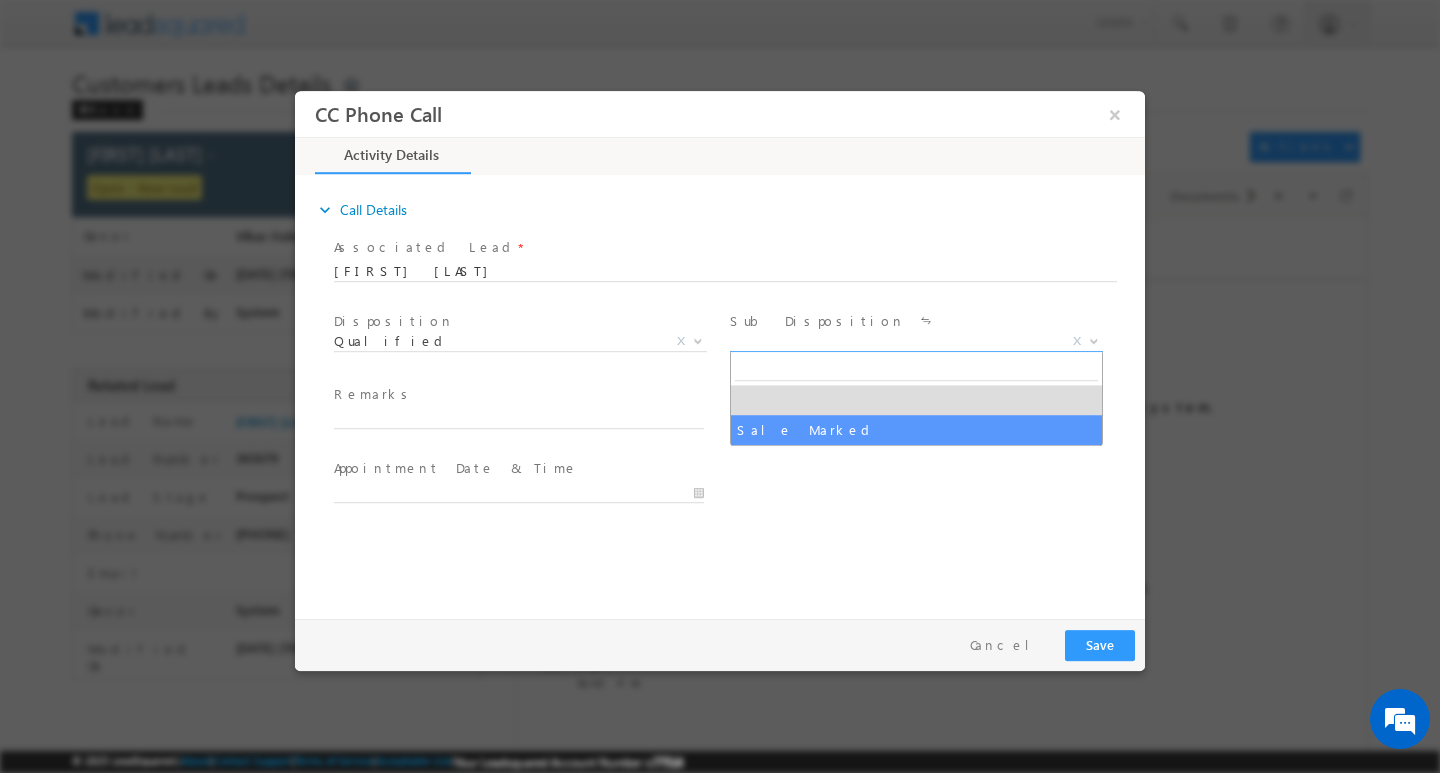 select on "Sale Marked" 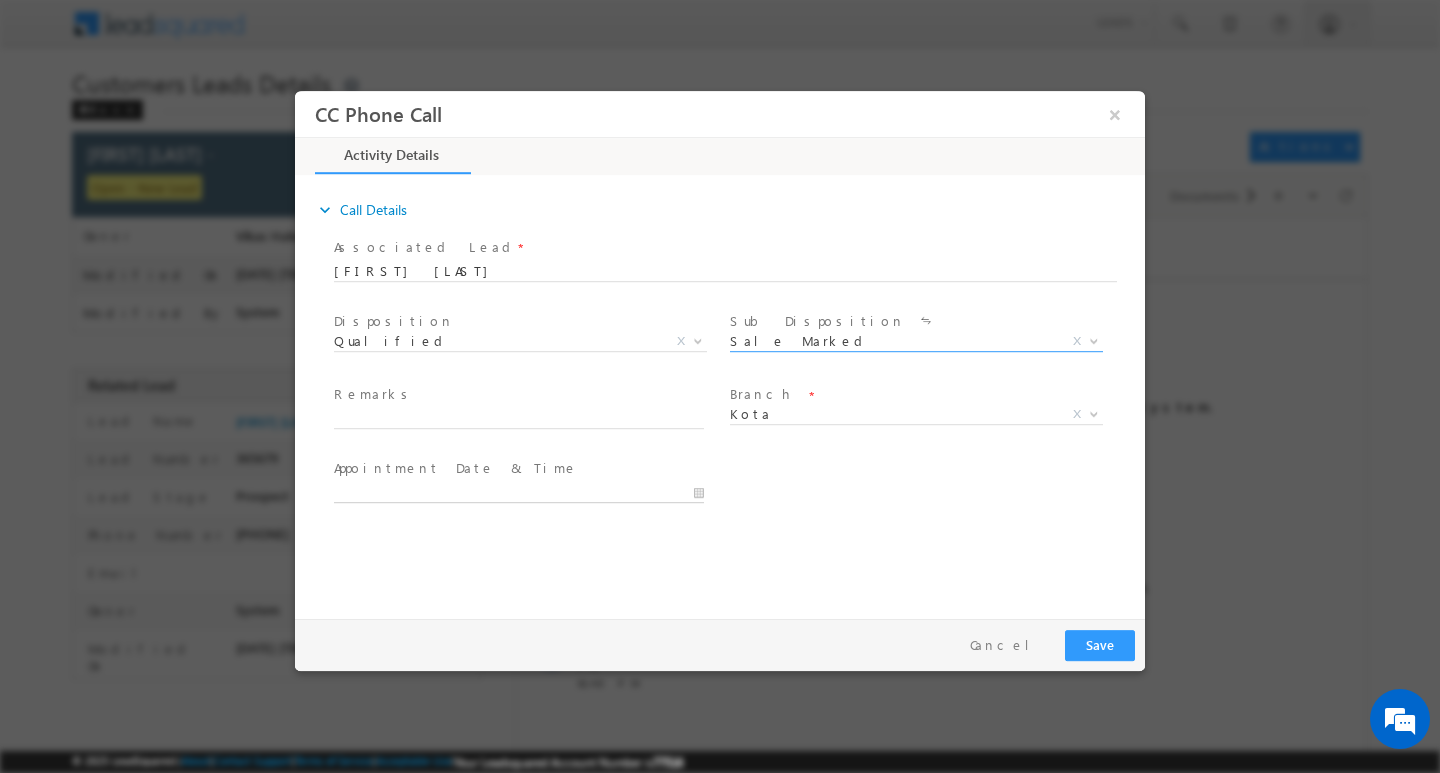 type on "[DATE] [TIME]" 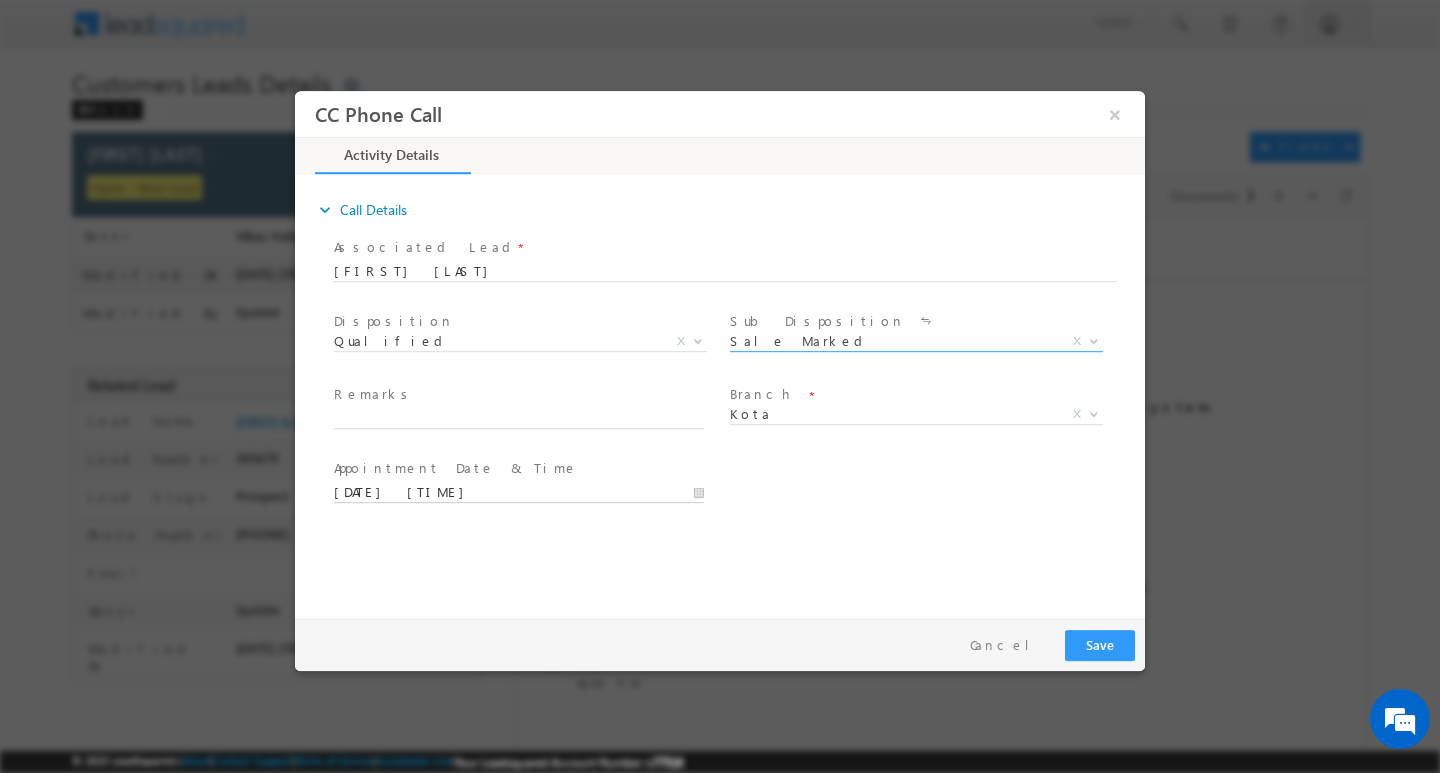 click on "[DATE] [TIME]" at bounding box center [519, 492] 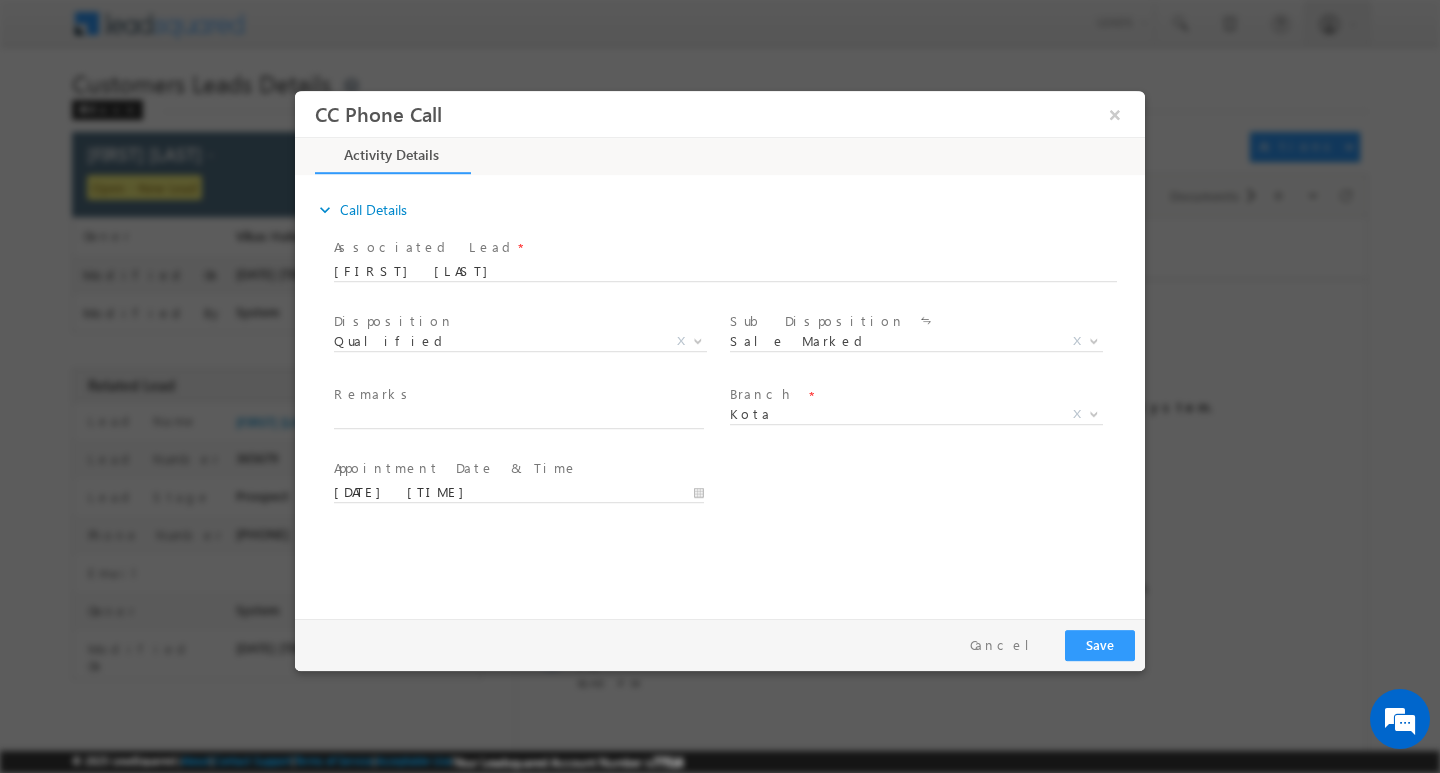 click on "Pay & Save
Save
Cancel" at bounding box center (725, 644) 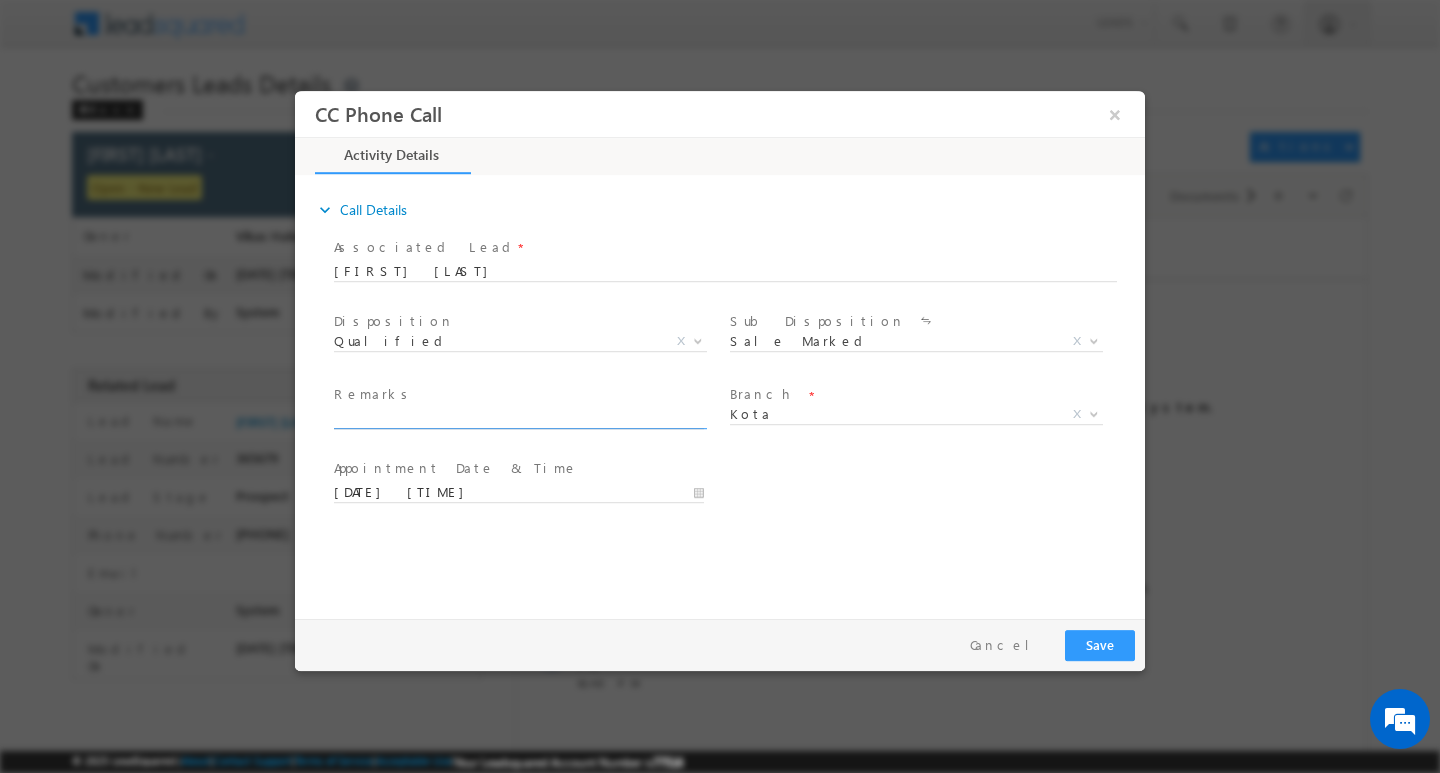 click at bounding box center (519, 418) 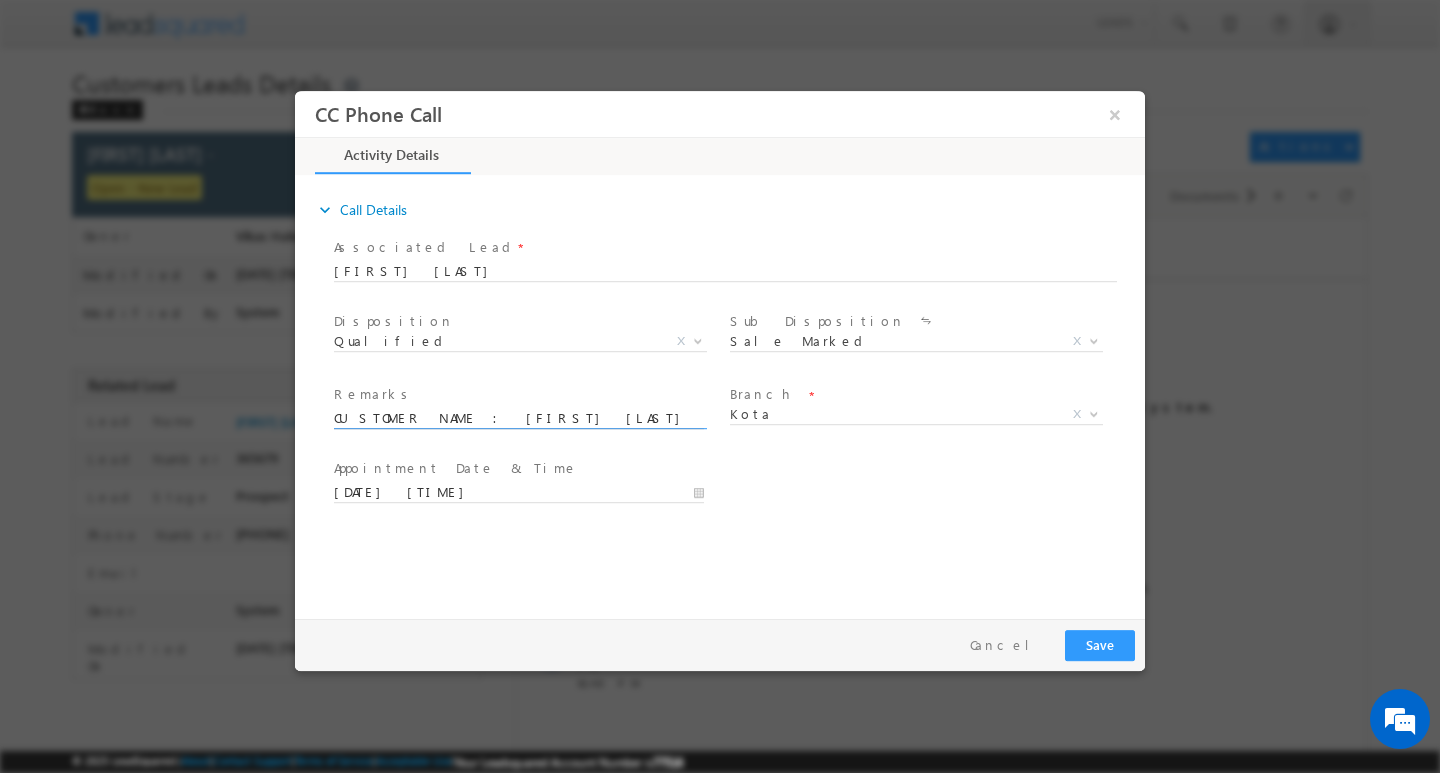 scroll, scrollTop: 0, scrollLeft: 957, axis: horizontal 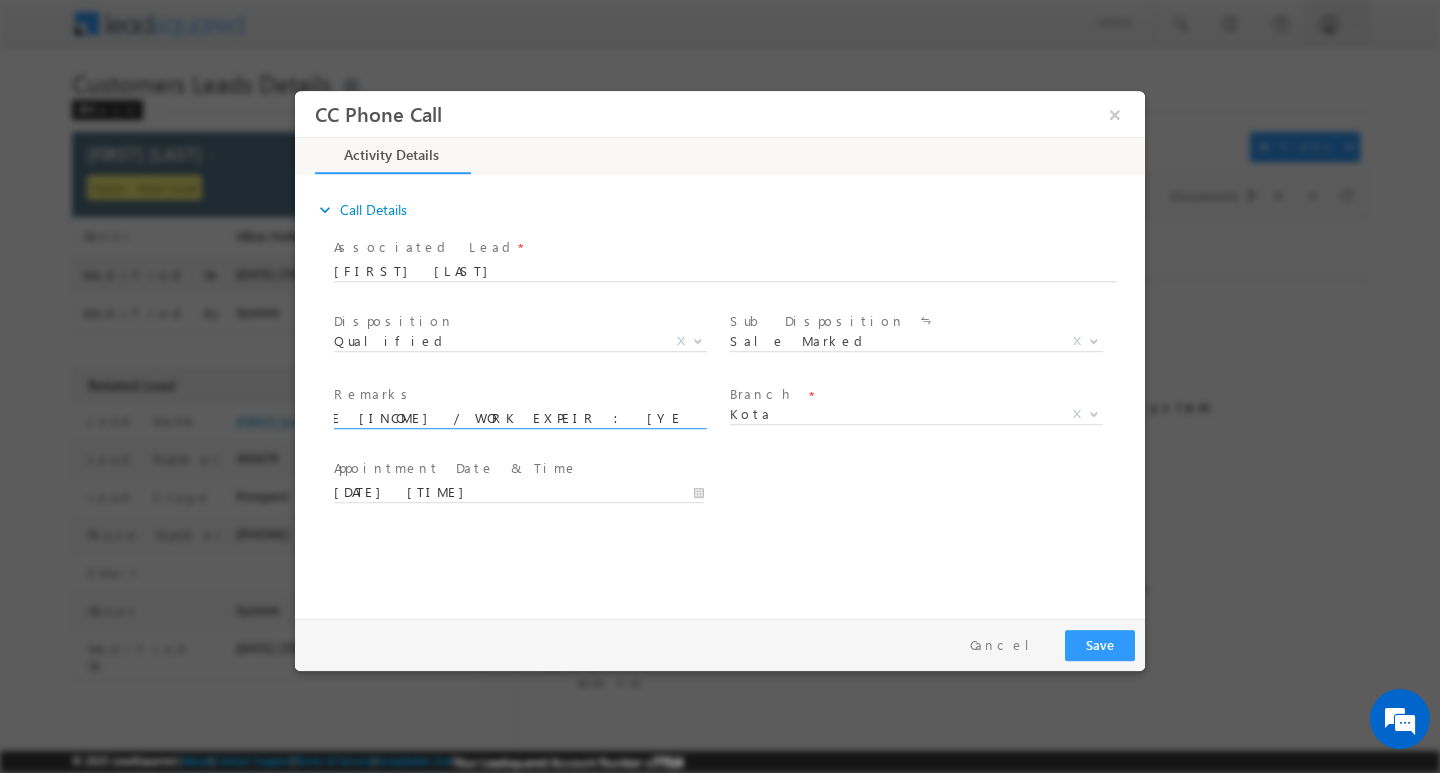 type on "CUSTOMER NAME : [FIRST] [LAST] : AG [AGE]Y/ B / [CITY] / SELF EMPLOYED / MOTHE INCOME [INCOME] / WORK EXPEIR : [YEARS]Y : / LOAN TYPE CONSTIC/ LOAN AMUOUNT / [AMOUNT] / PROPERTYB TYPE / MC / ADD [STREET] [CITY] [CITY] [STATE]" 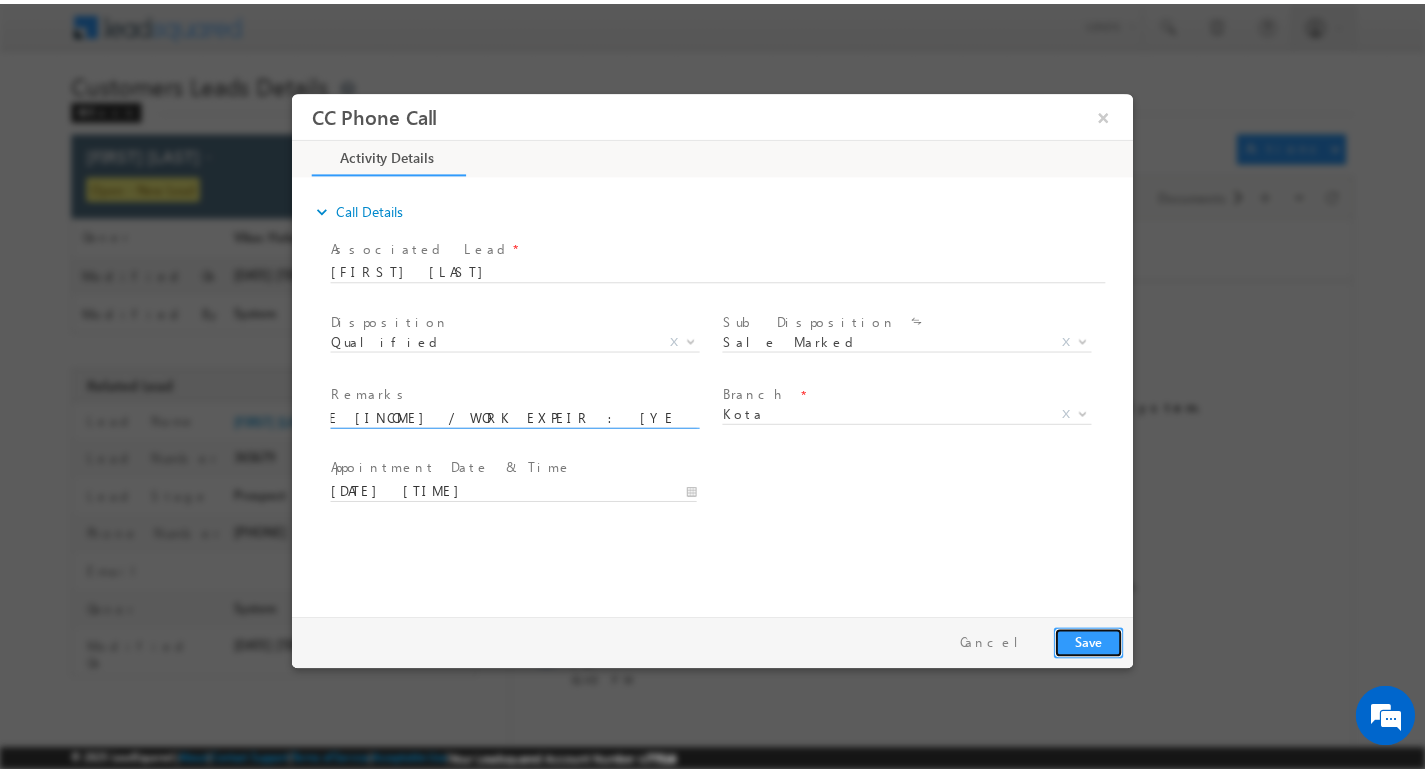 scroll, scrollTop: 0, scrollLeft: 0, axis: both 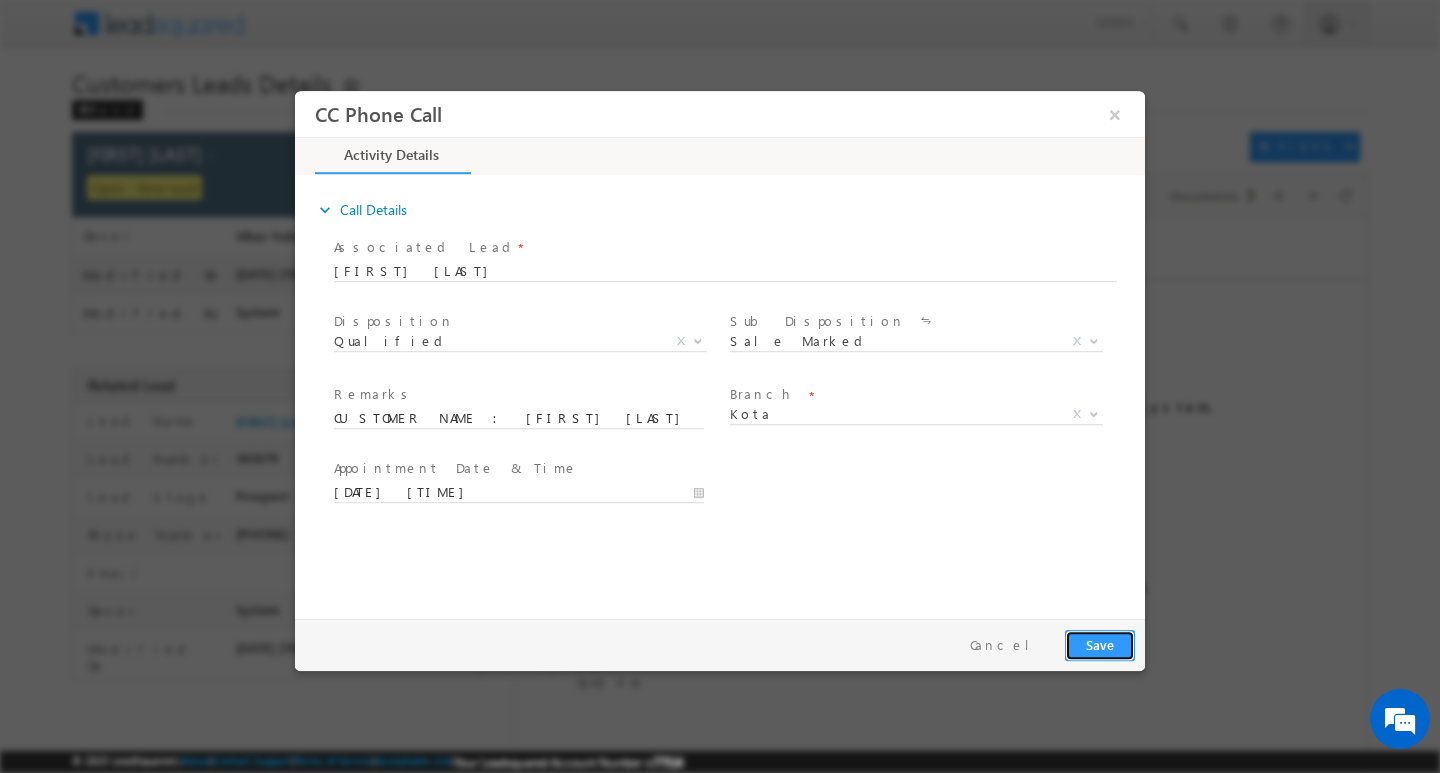 click on "Save" at bounding box center [1100, 644] 